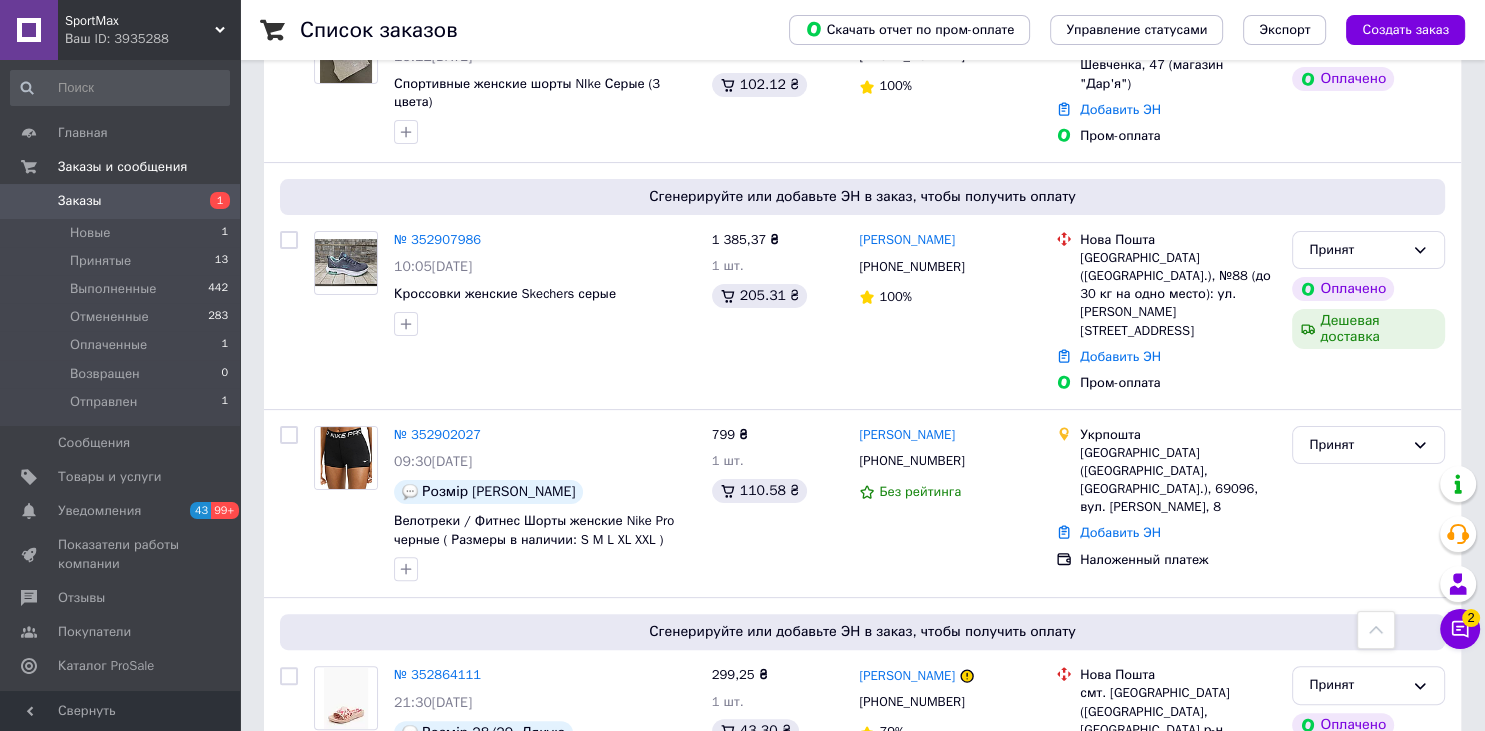 scroll, scrollTop: 0, scrollLeft: 0, axis: both 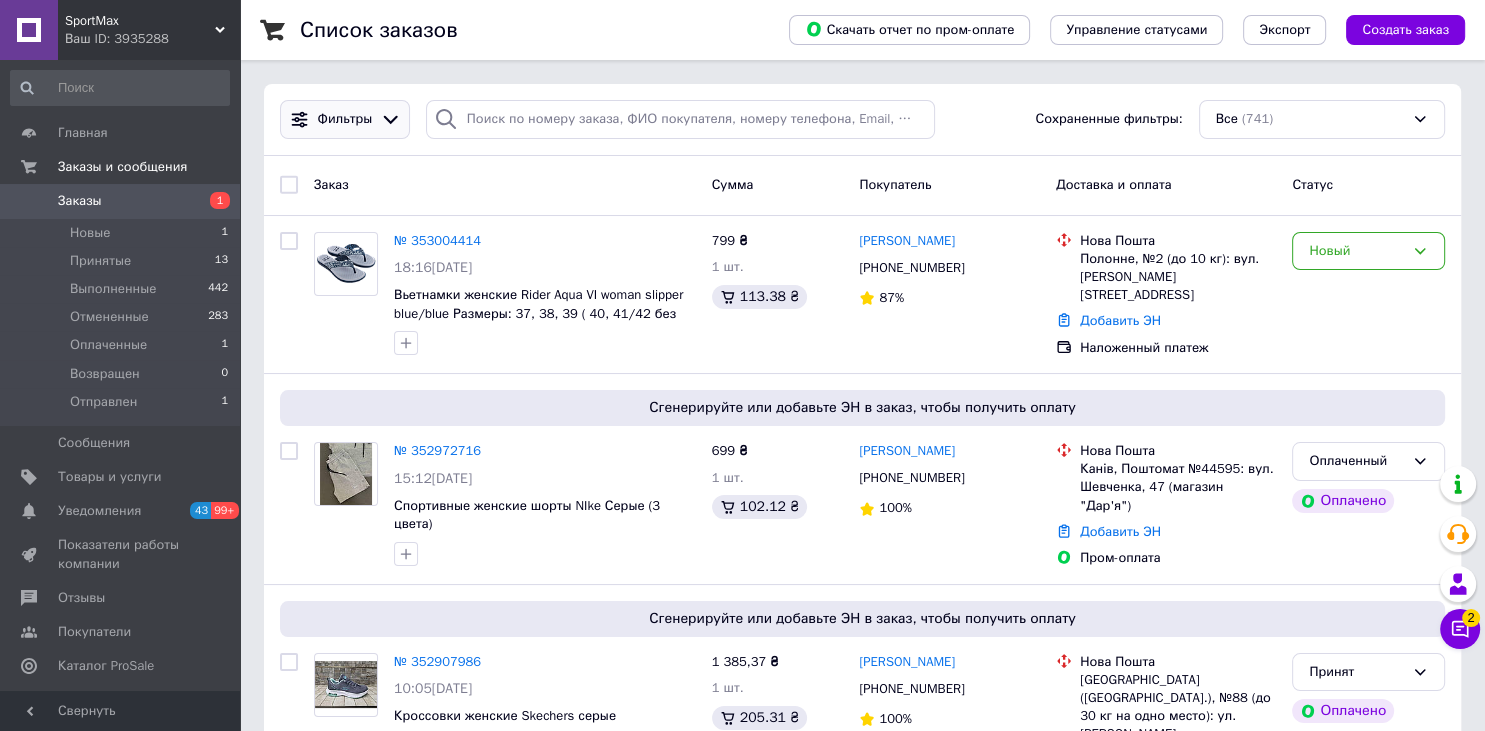 click 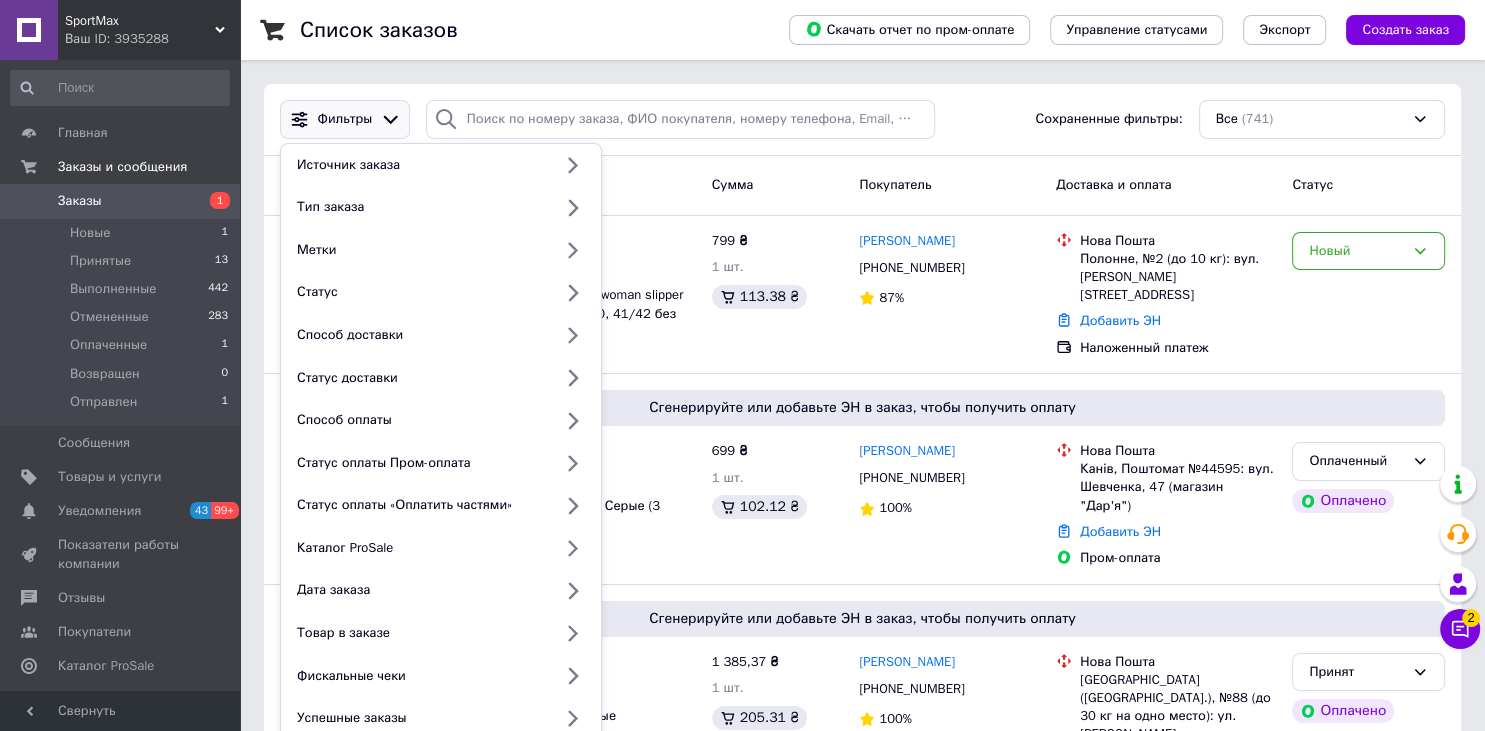 click 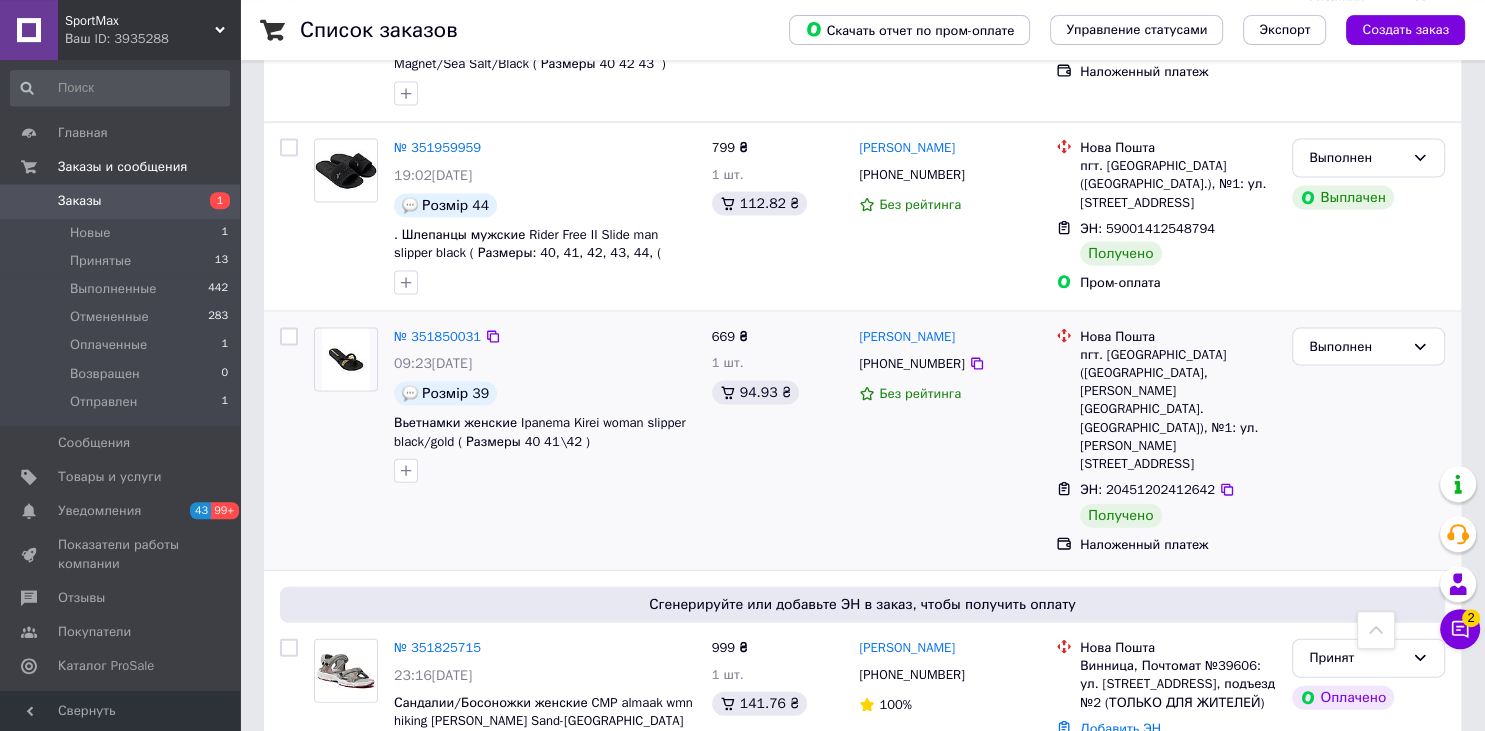 scroll, scrollTop: 4224, scrollLeft: 0, axis: vertical 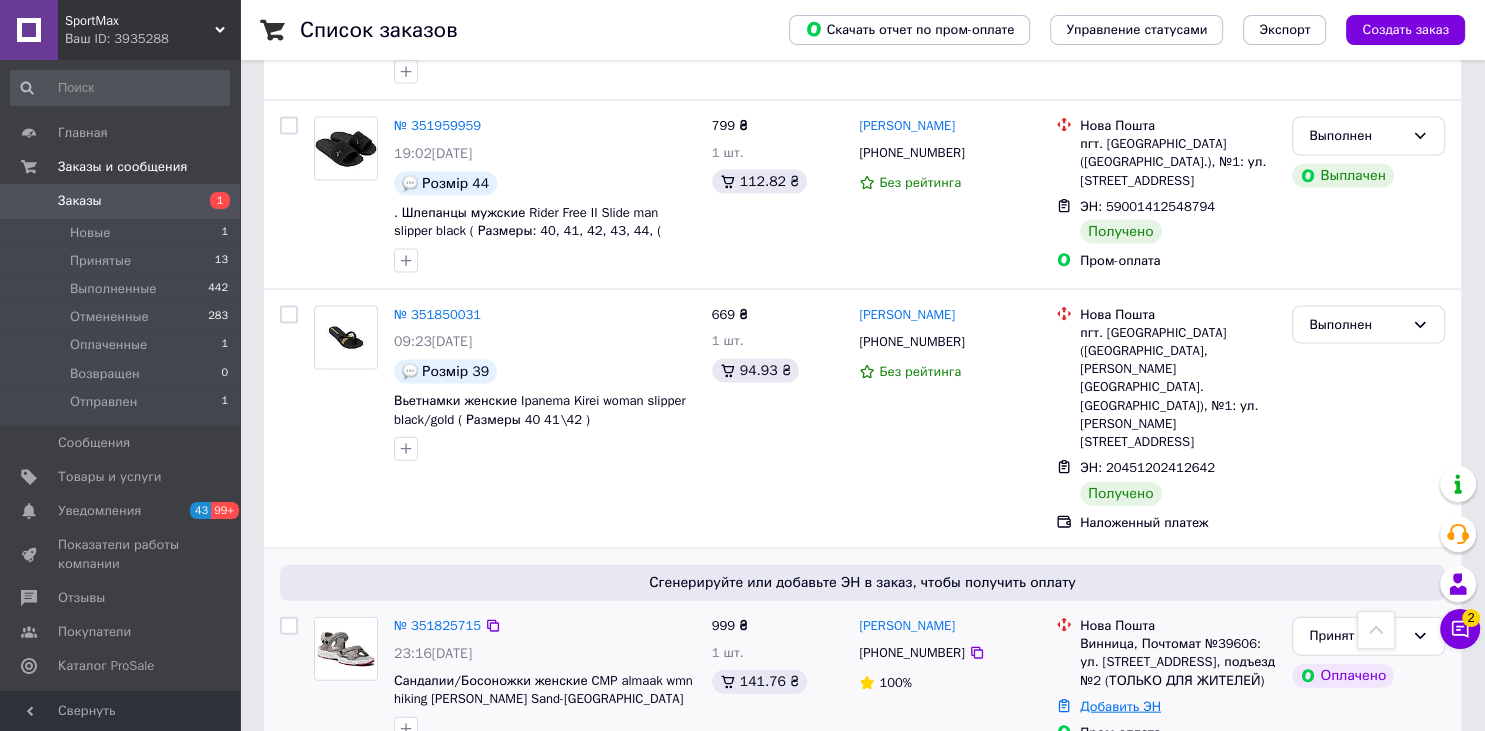 click on "Добавить ЭН" at bounding box center (1120, 706) 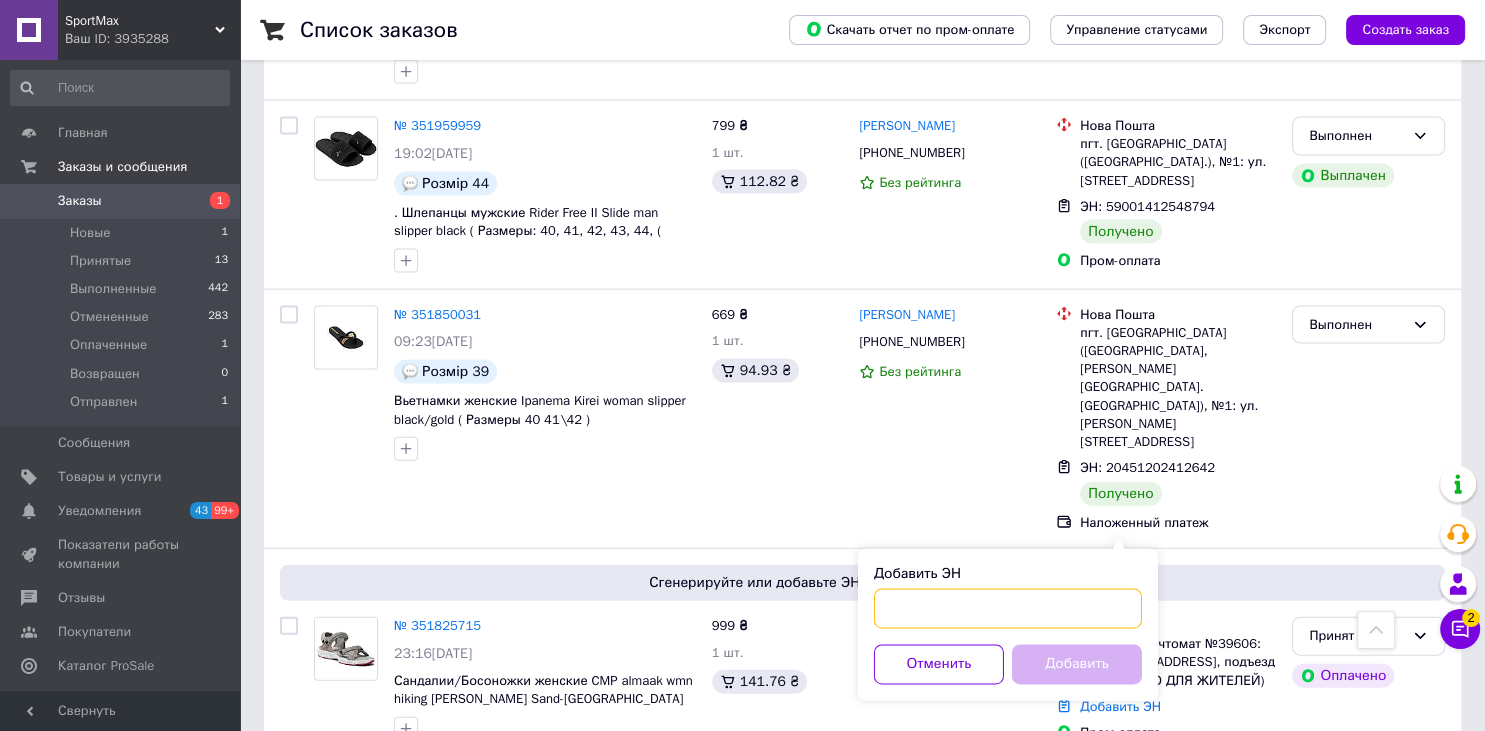 click on "Добавить ЭН" at bounding box center (1008, 609) 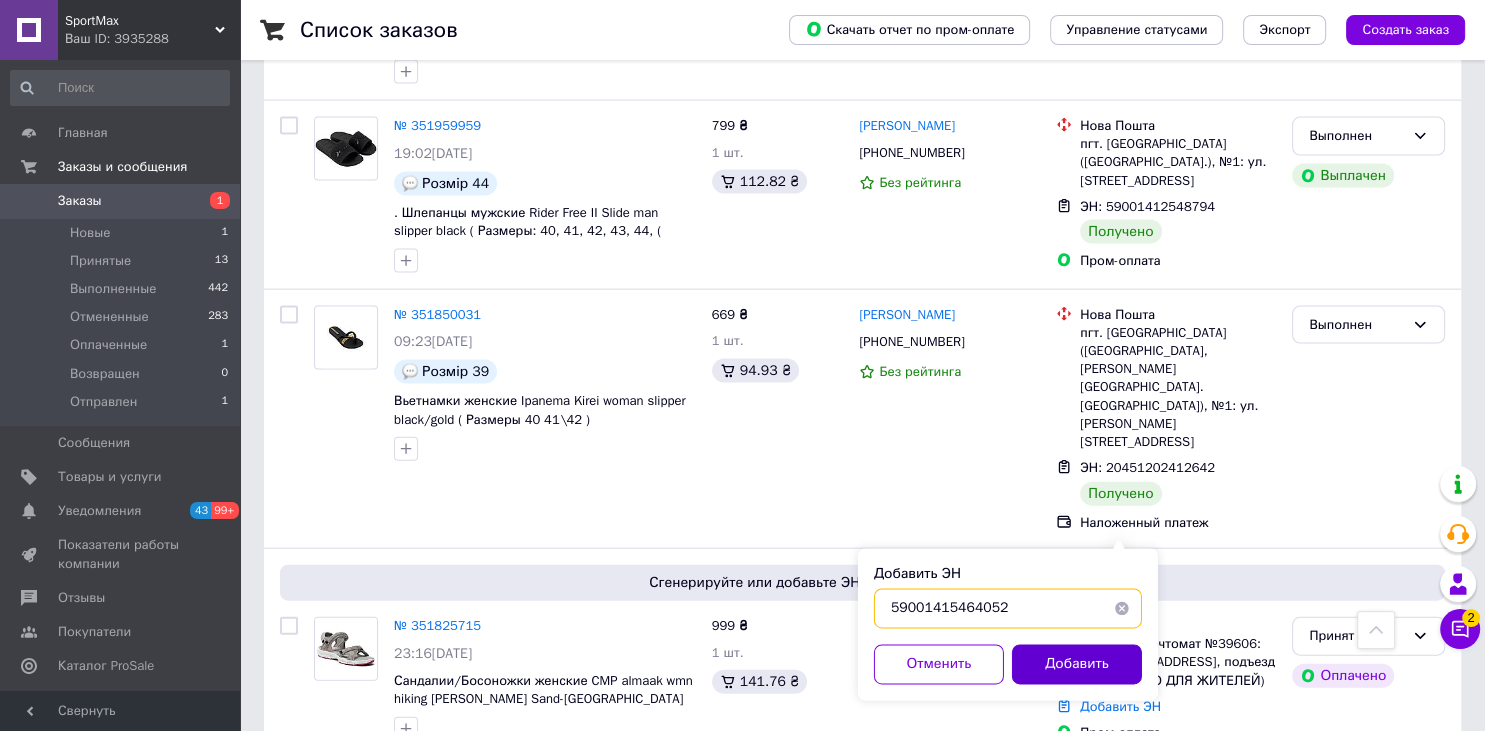 type on "59001415464052" 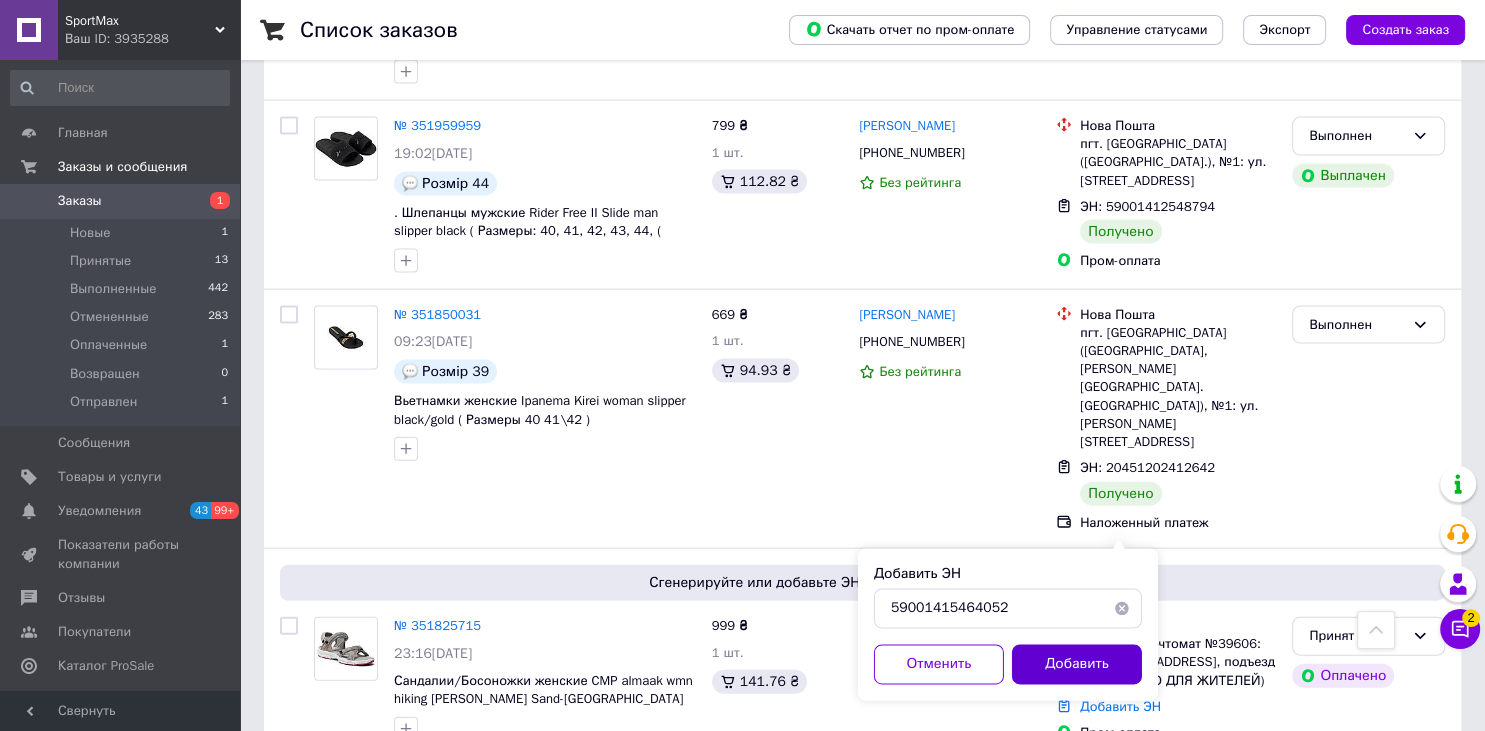 click on "Добавить" at bounding box center (1077, 665) 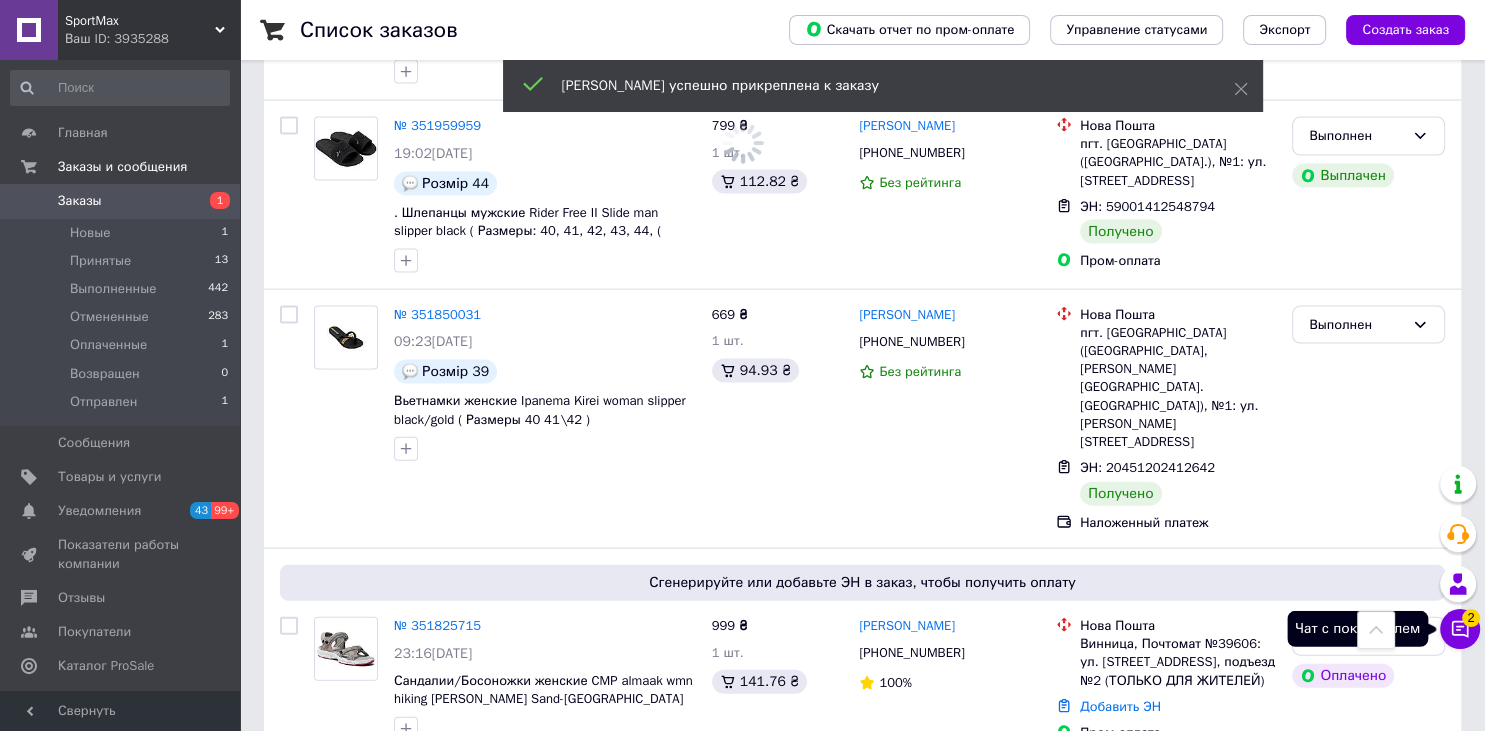 click 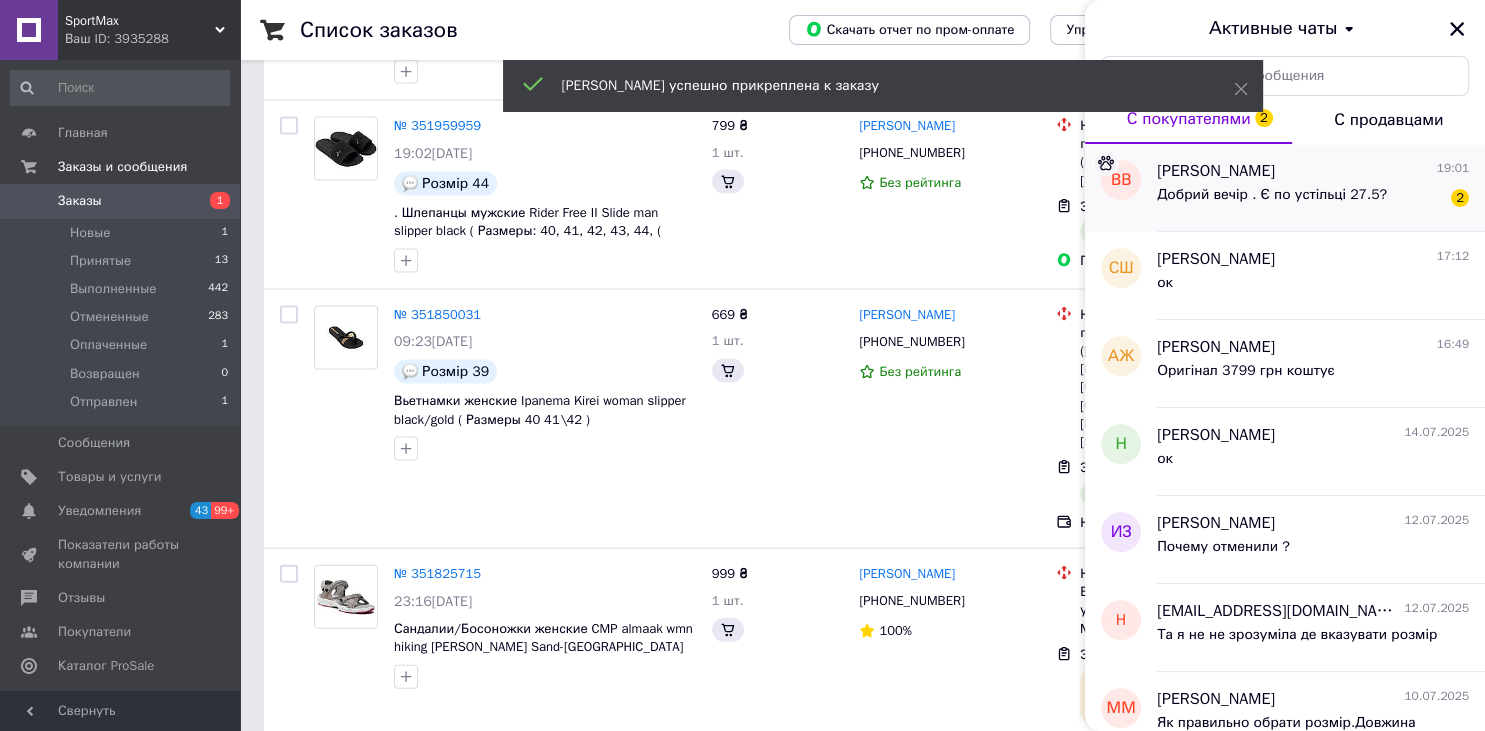 scroll, scrollTop: 4224, scrollLeft: 0, axis: vertical 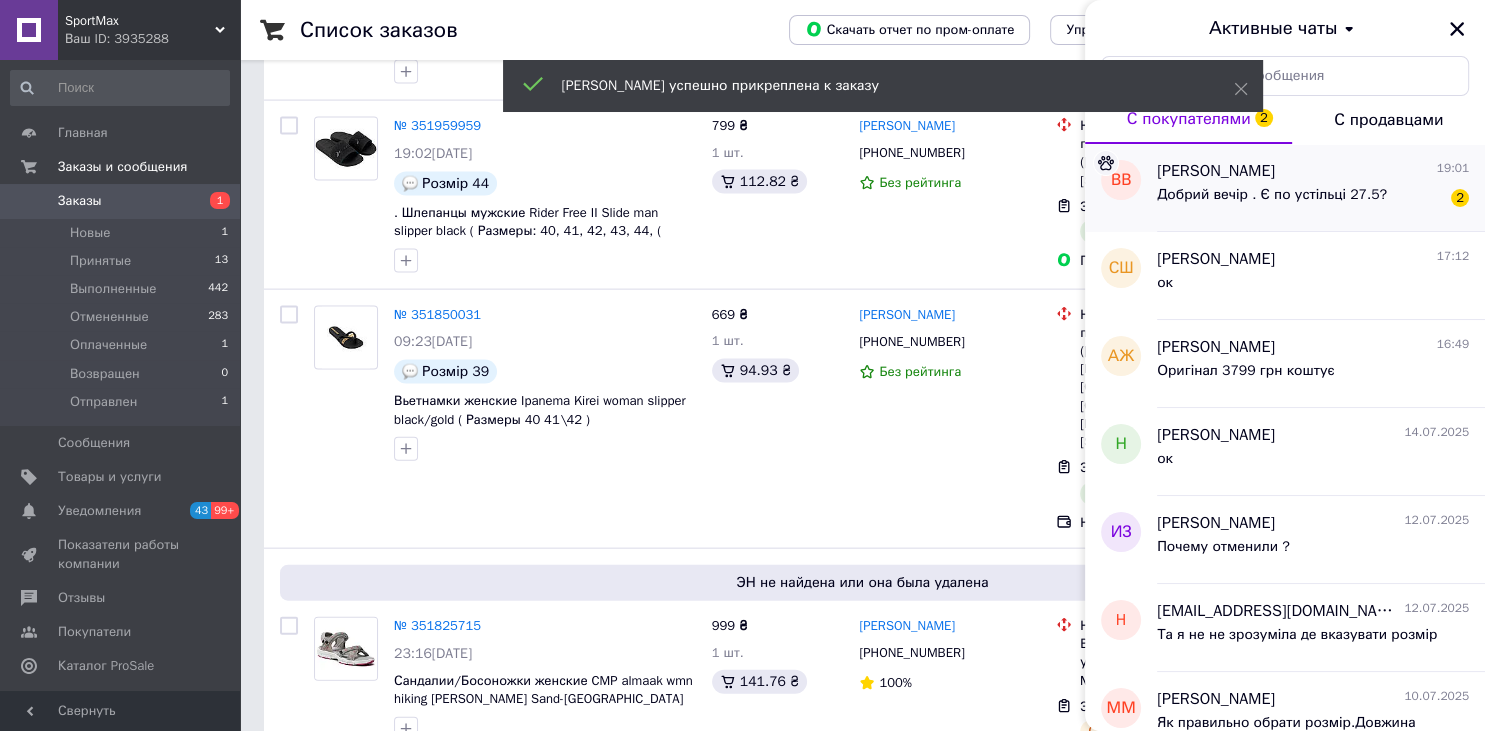 click on "Добрий вечір . Є по устільці 27.5?" at bounding box center [1272, 195] 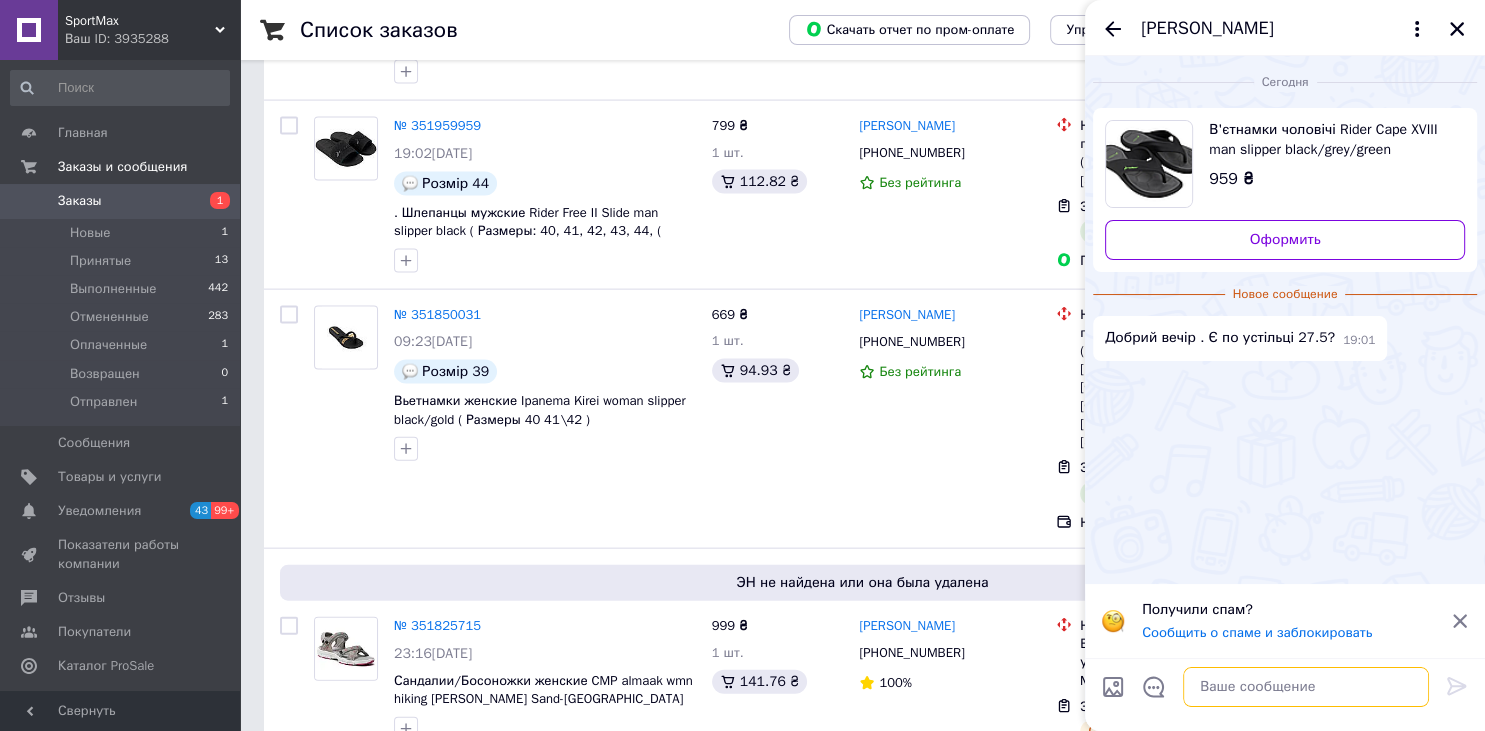 click at bounding box center [1306, 687] 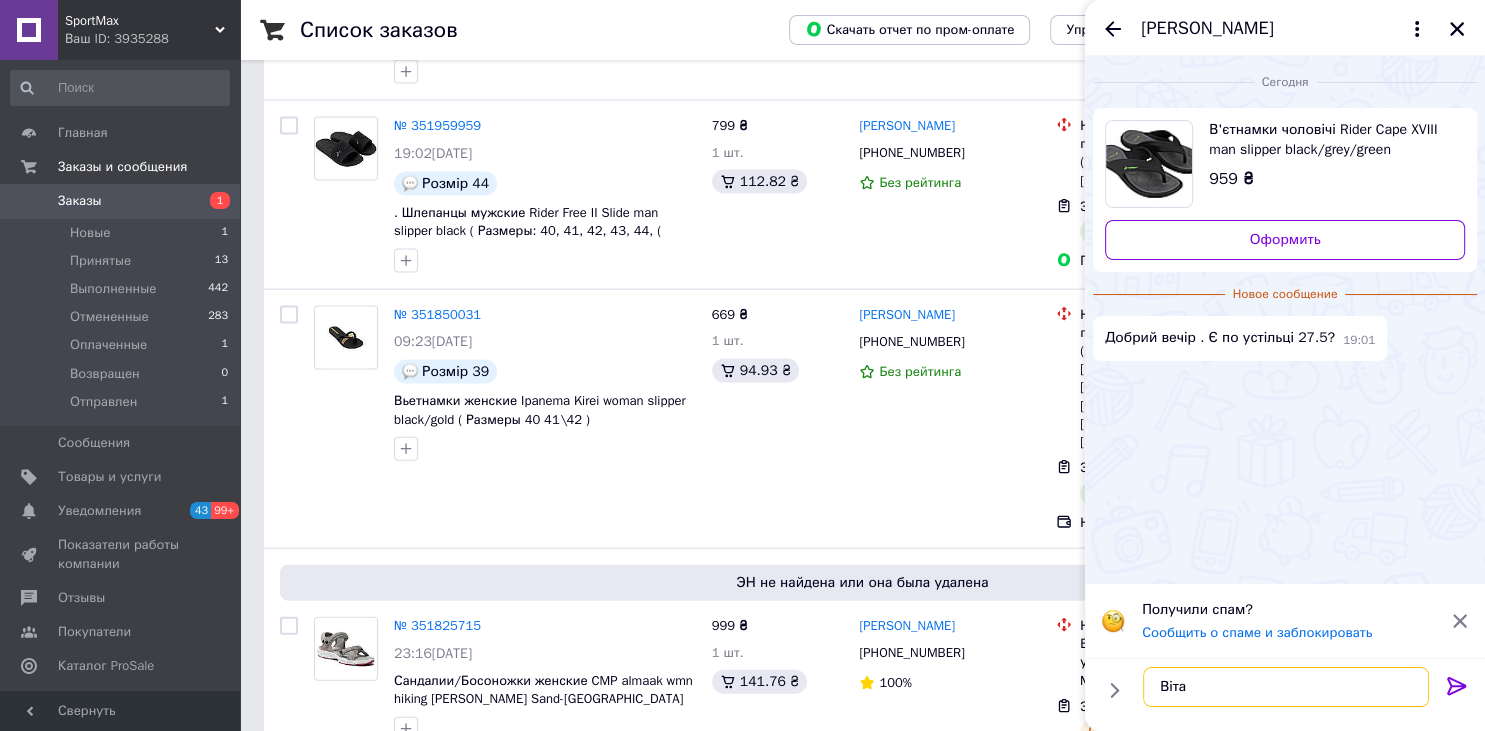 type on "Вітаю" 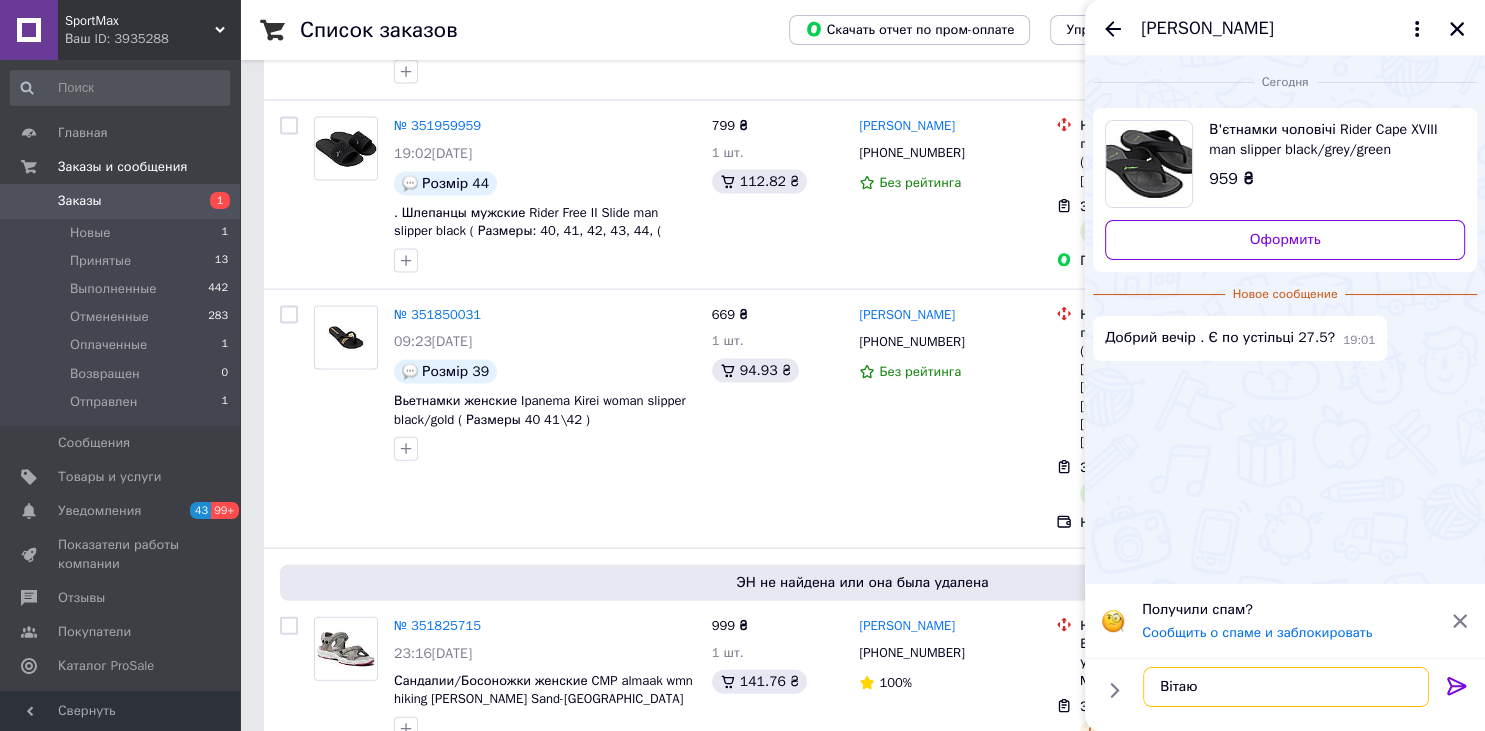 type 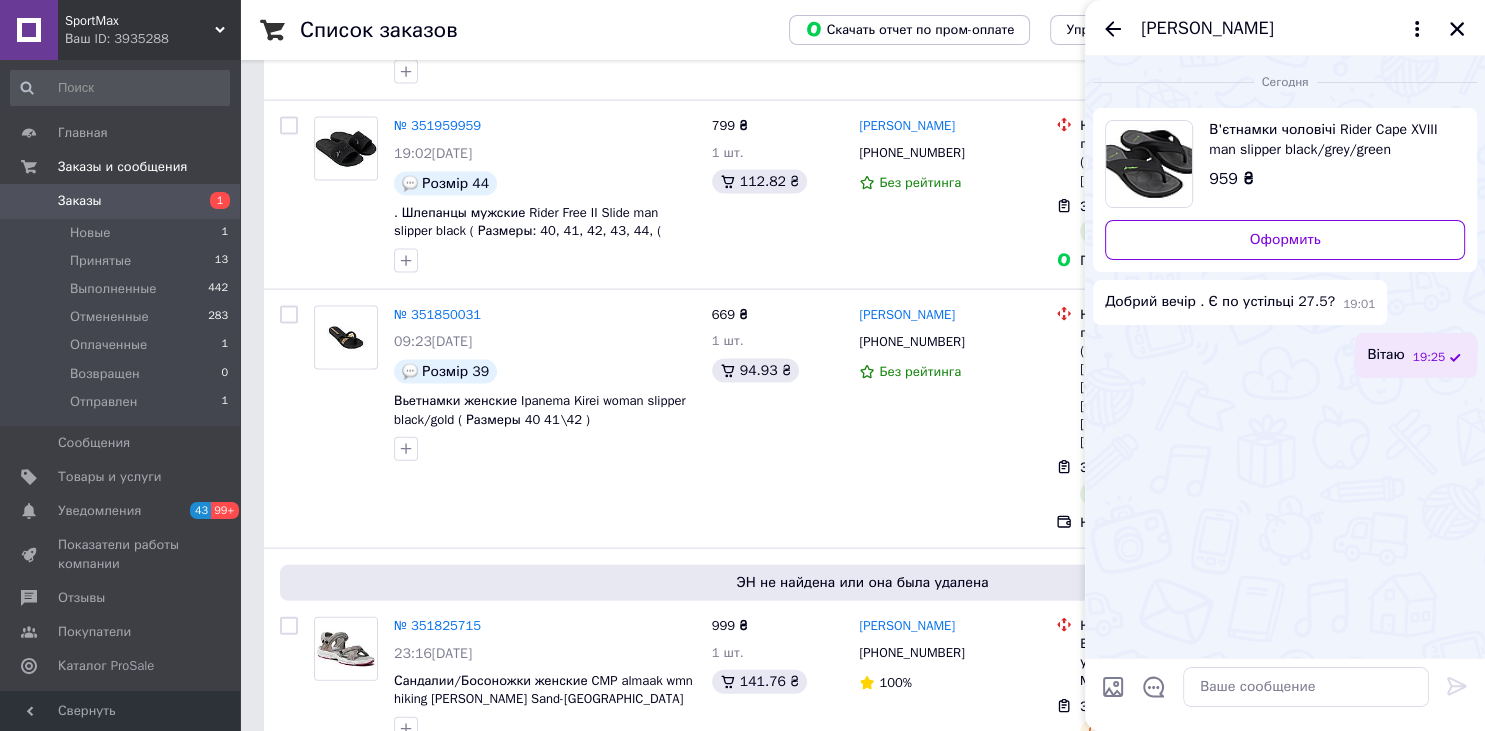 click at bounding box center (1149, 164) 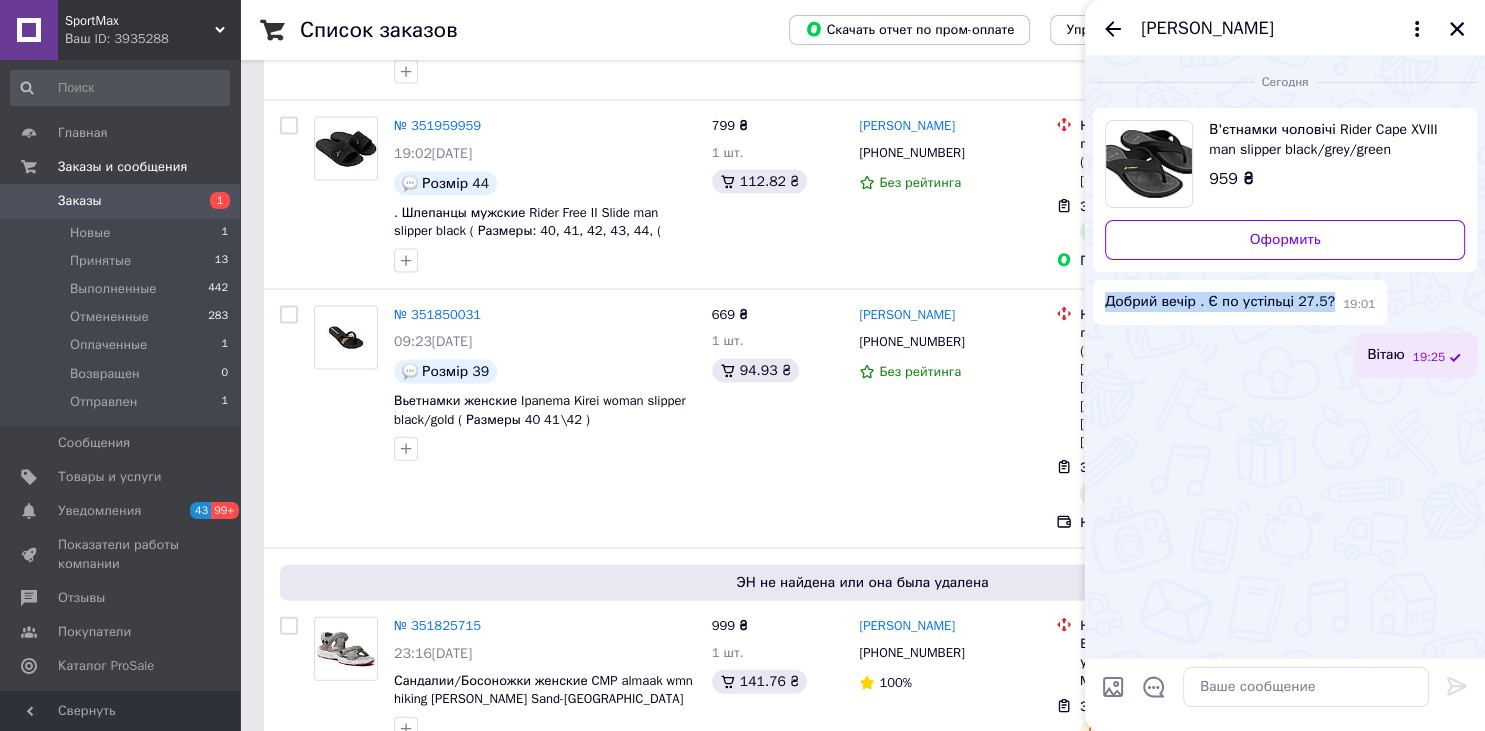 drag, startPoint x: 1323, startPoint y: 302, endPoint x: 1085, endPoint y: 296, distance: 238.07562 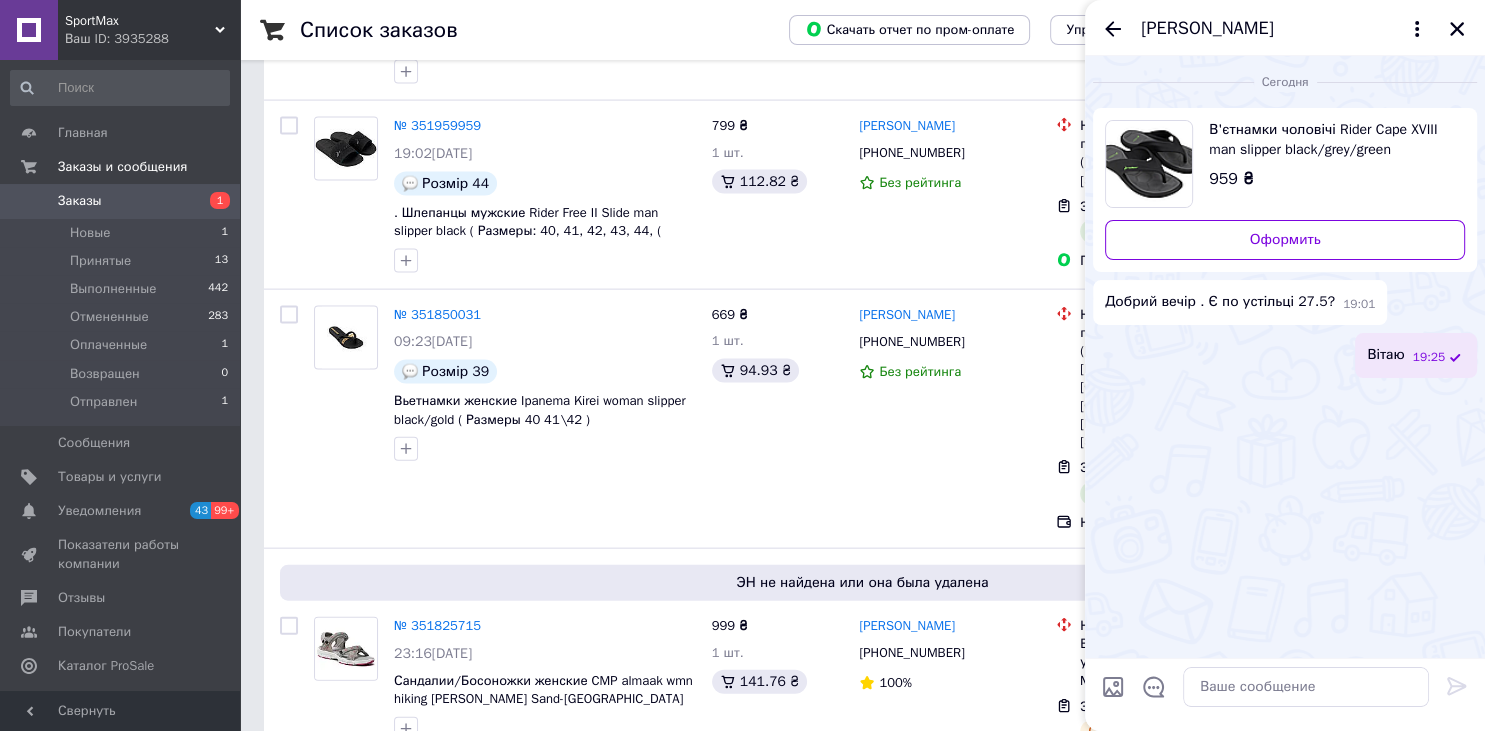 click on "Сегодня В'єтнамки чоловічі Rider Cape XVIII man slipper black/grey/green (Розміри 44, 45/46, 47) 959 ₴ Оформить Добрий вечір . Є по устільці 27.5? 19:01 Вітаю 19:25" at bounding box center (1285, 357) 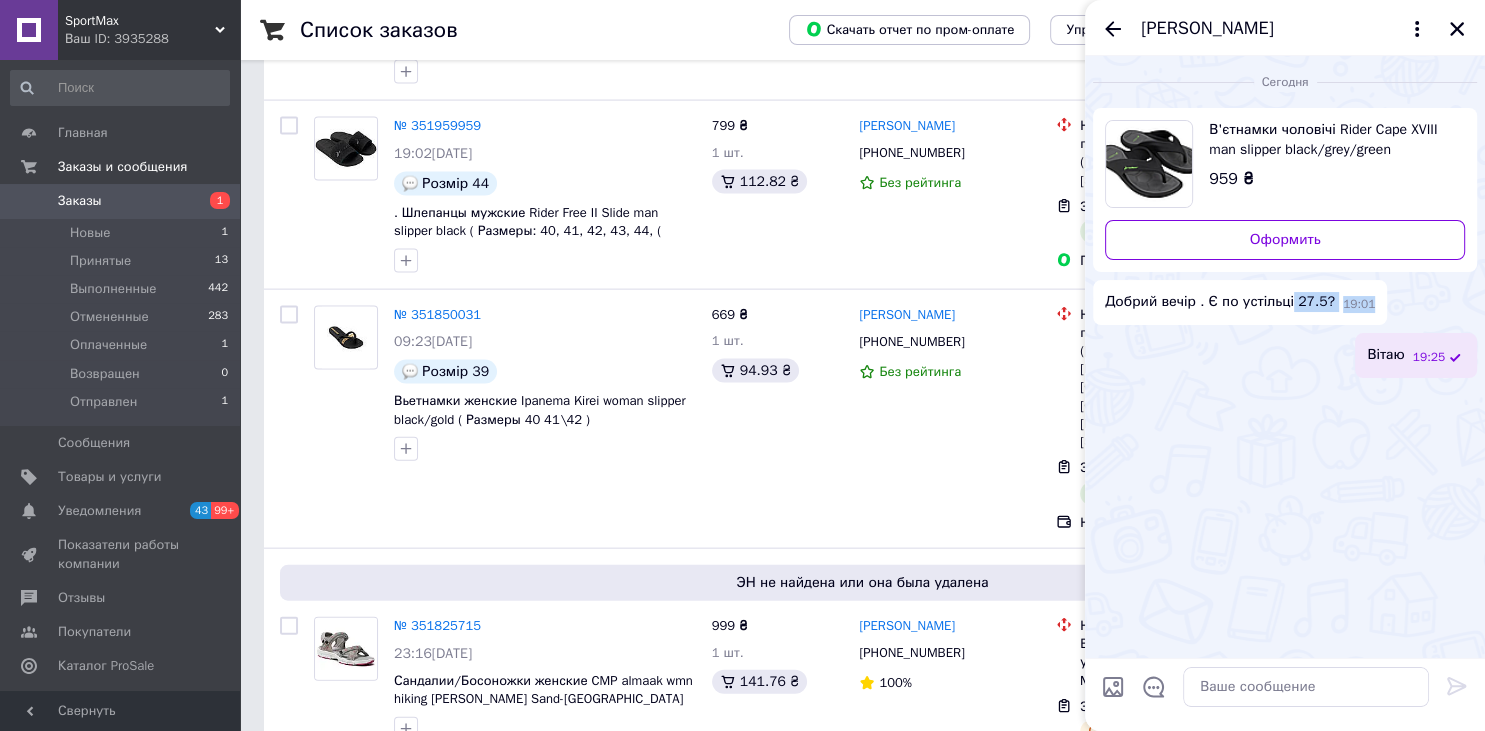 drag, startPoint x: 1328, startPoint y: 303, endPoint x: 1358, endPoint y: 306, distance: 30.149628 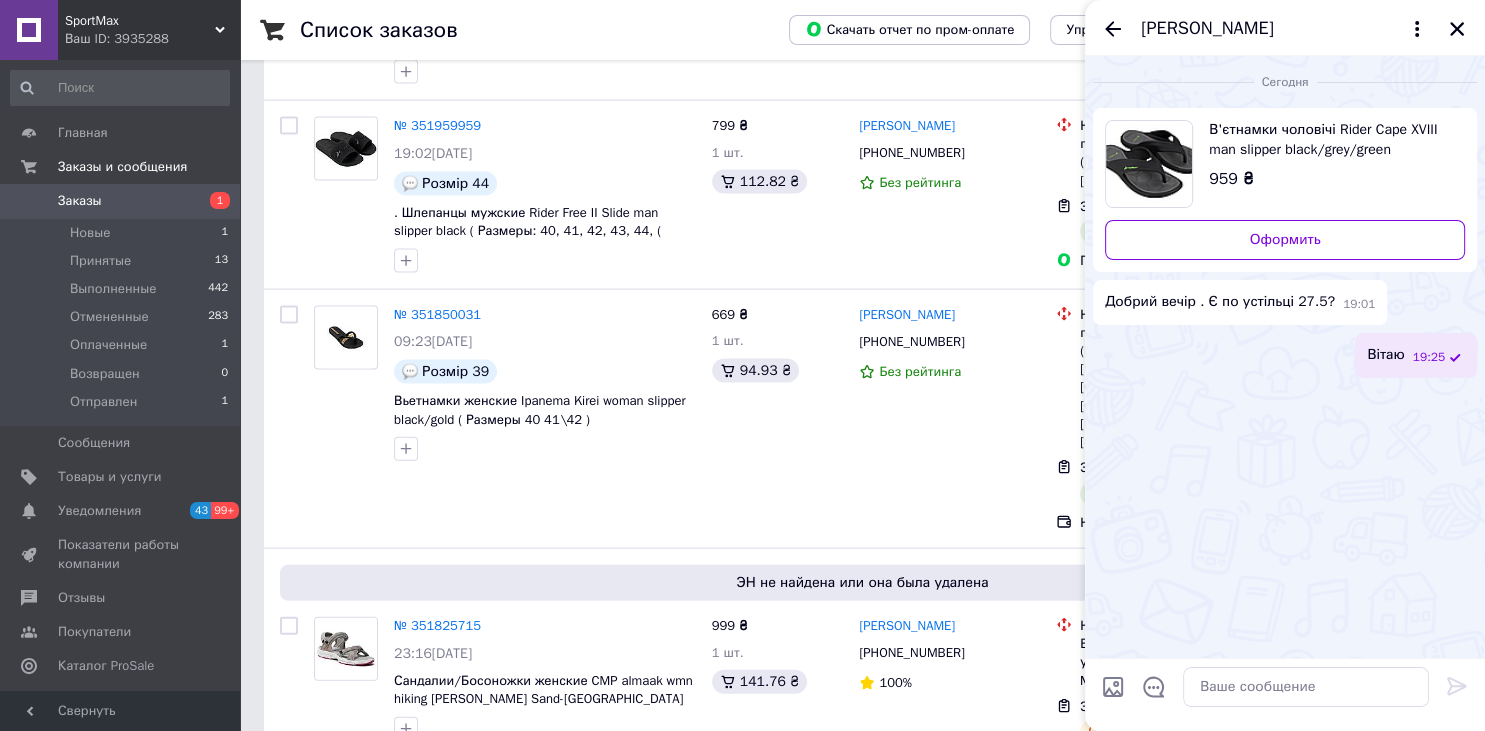 click on "Добрий вечір . Є по устільці 27.5?" at bounding box center [1220, 302] 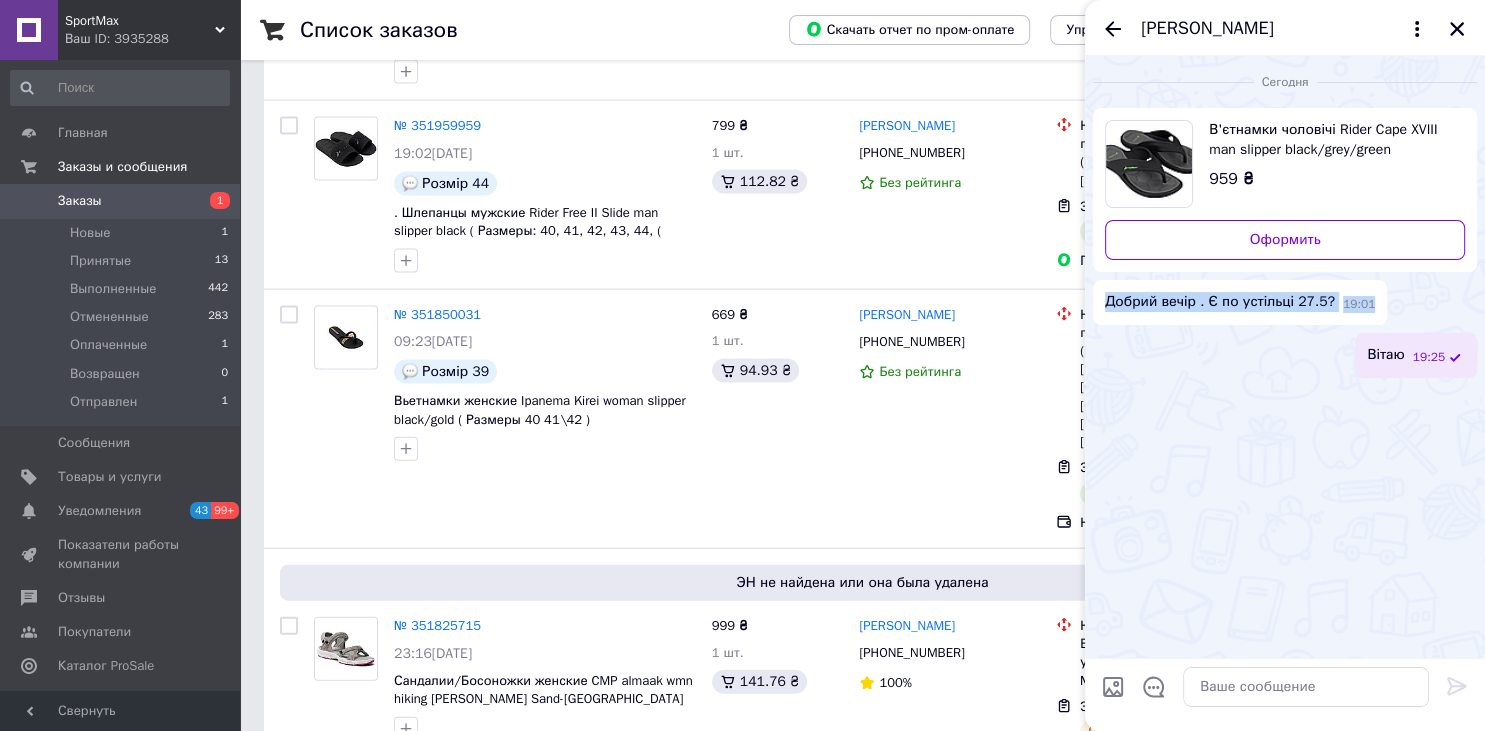drag, startPoint x: 1107, startPoint y: 299, endPoint x: 1372, endPoint y: 330, distance: 266.80704 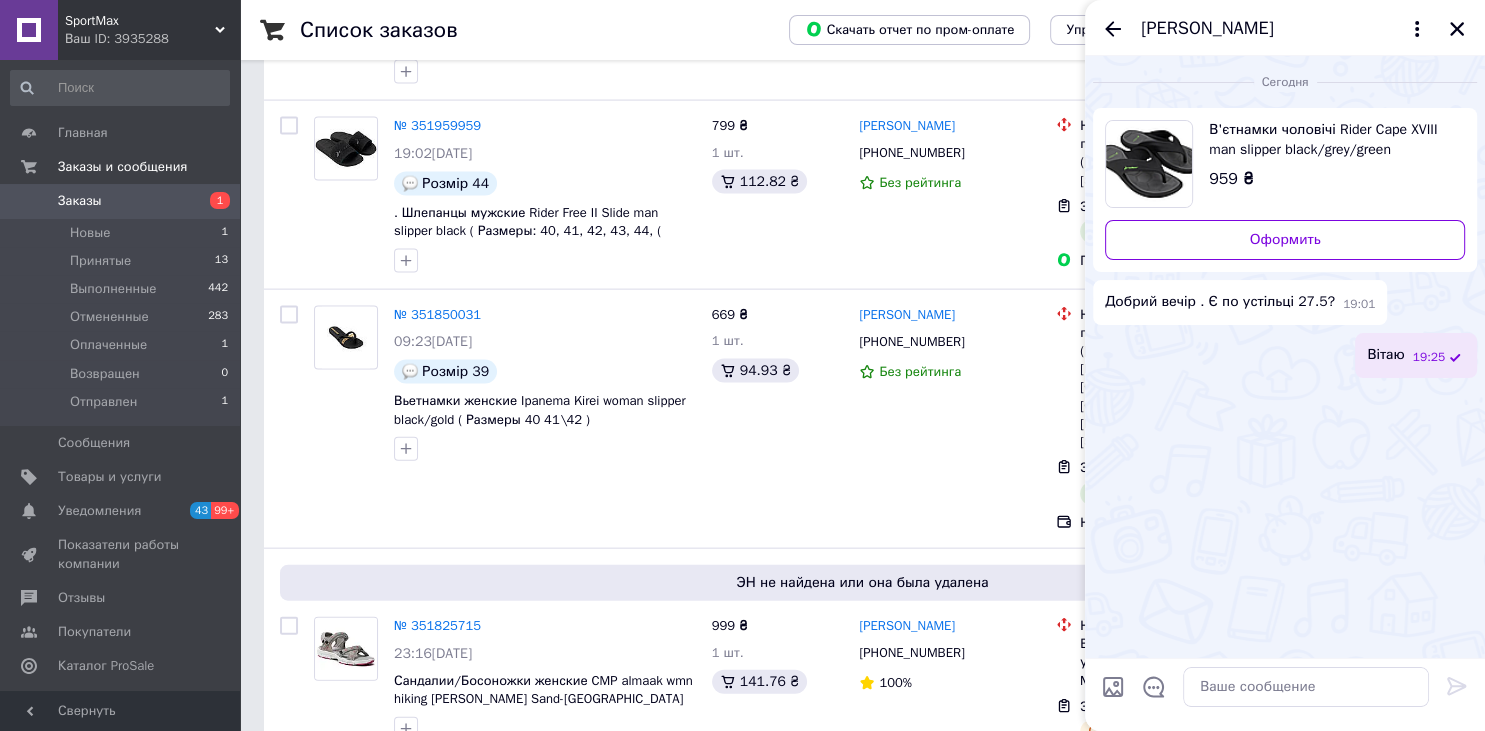 click on "Сегодня В'єтнамки чоловічі Rider Cape XVIII man slipper black/grey/green (Розміри 44, 45/46, 47) 959 ₴ Оформить Добрий вечір . Є по устільці 27.5? 19:01 Вітаю 19:25" at bounding box center (1285, 357) 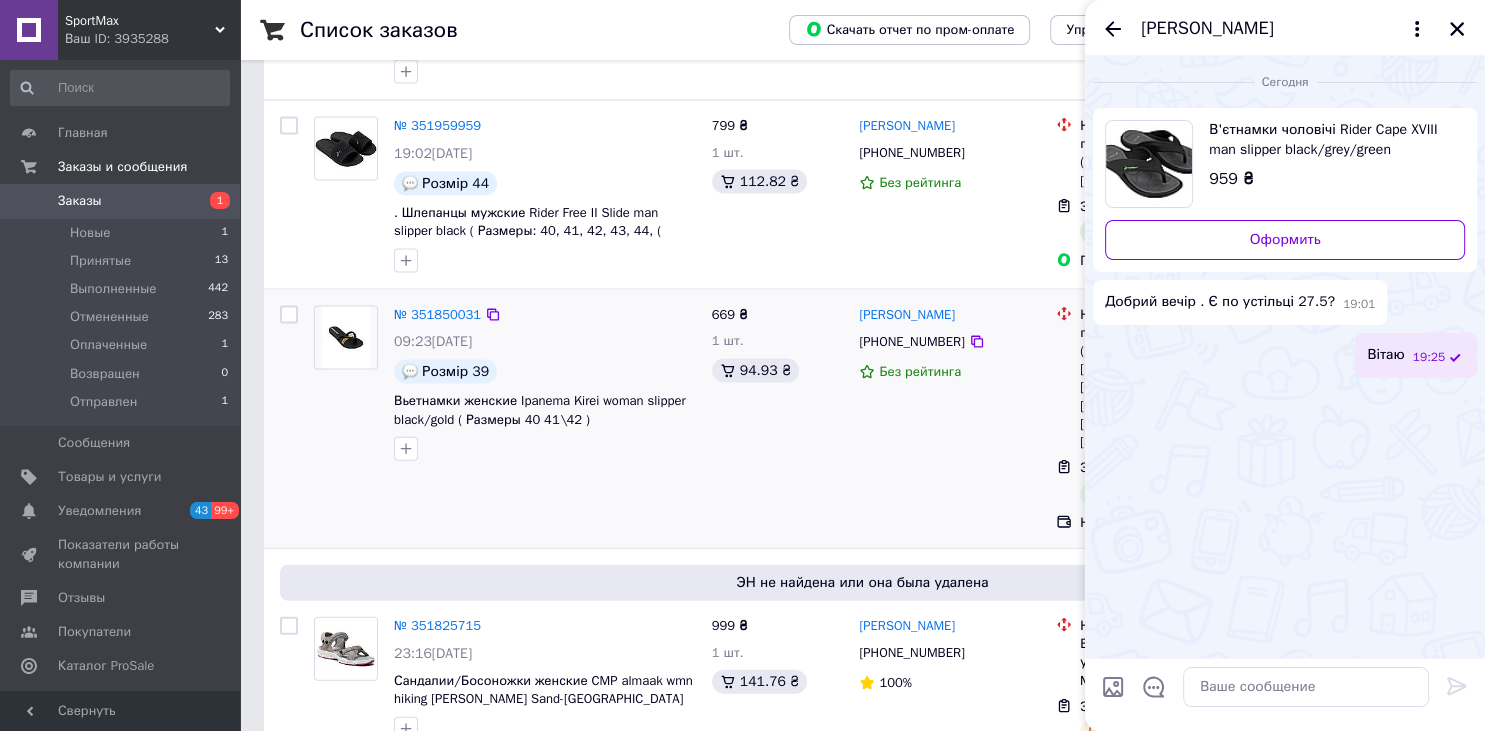 click on "[PERSON_NAME] [PHONE_NUMBER] Без рейтинга" at bounding box center [949, 419] 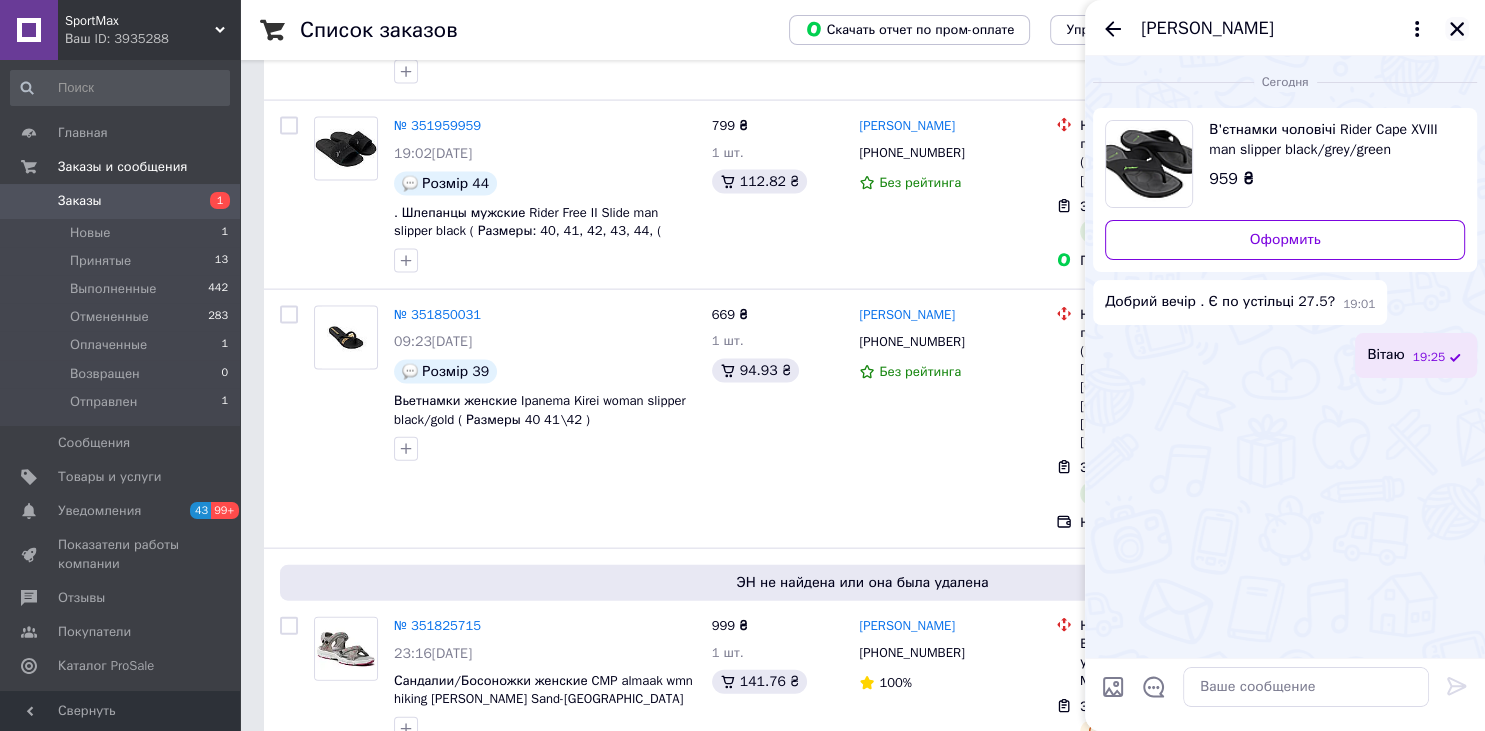 click 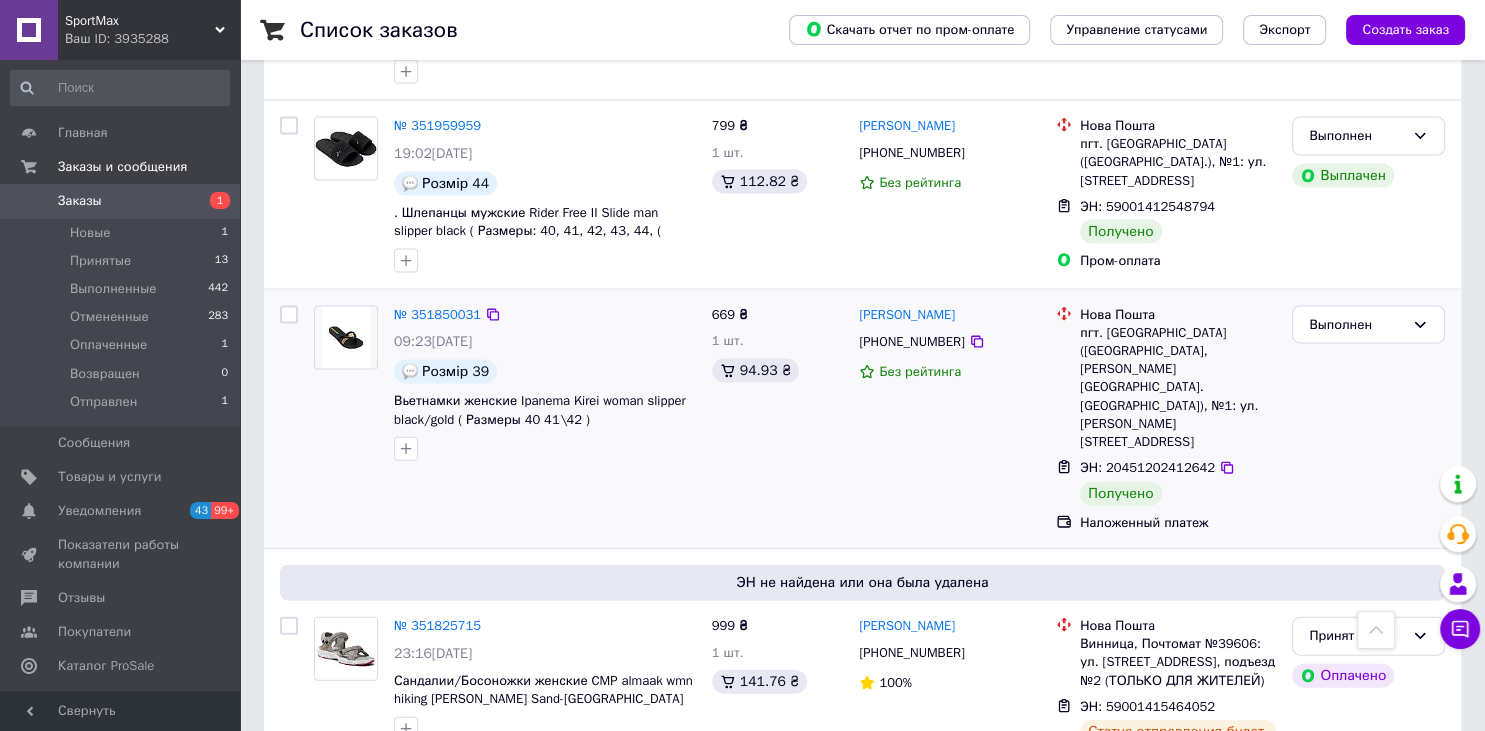 click on "[PERSON_NAME] [PHONE_NUMBER] Без рейтинга" at bounding box center (949, 419) 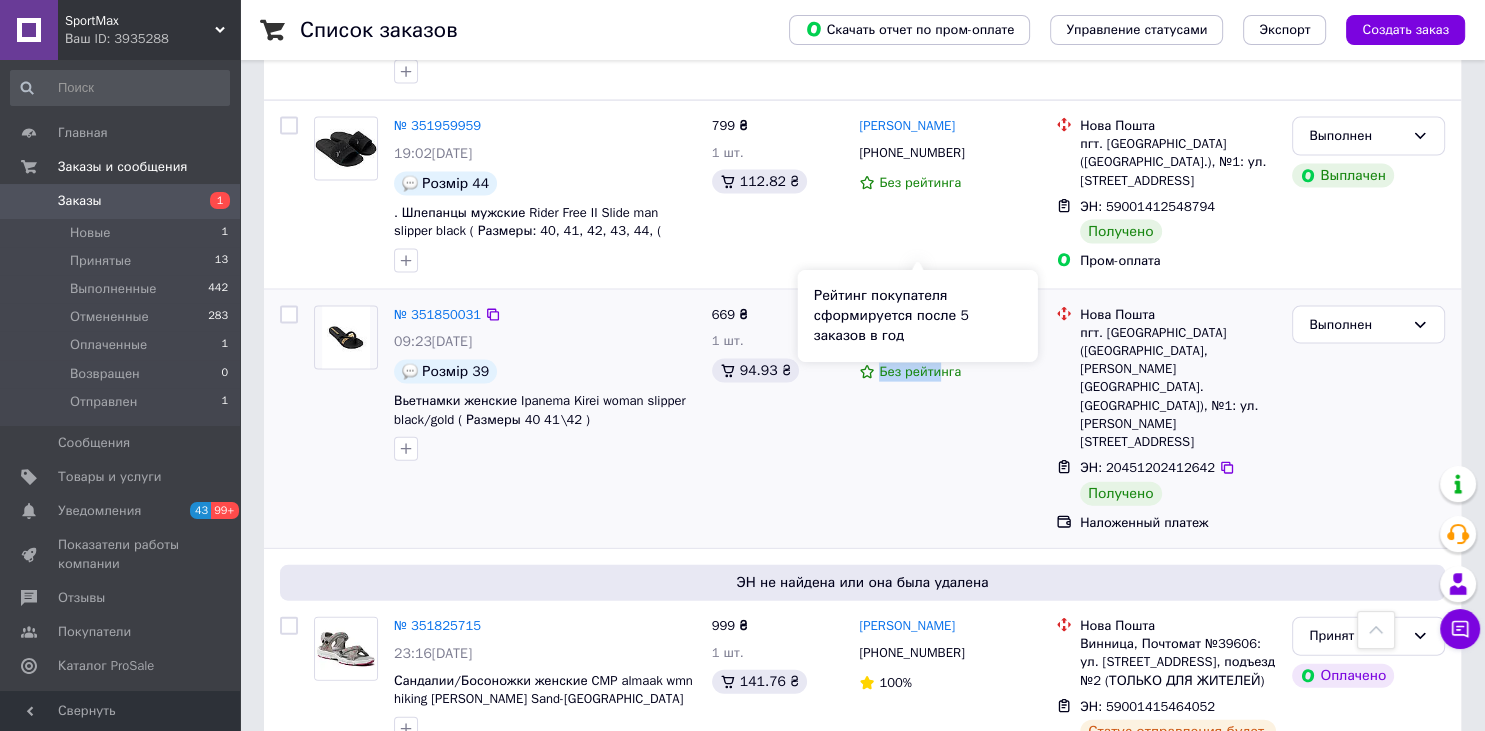 drag, startPoint x: 830, startPoint y: 286, endPoint x: 935, endPoint y: 242, distance: 113.84639 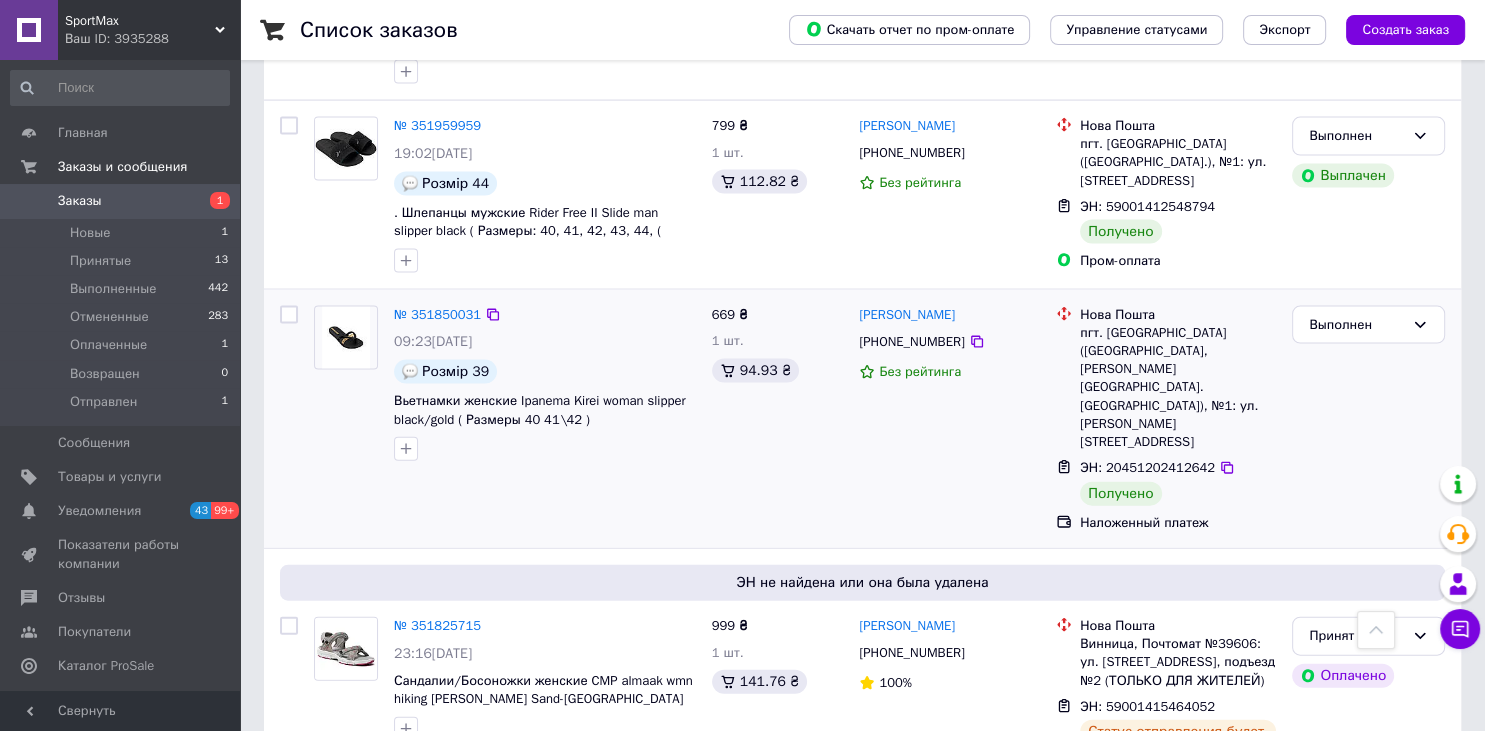 click on "Без рейтинга" at bounding box center (949, 372) 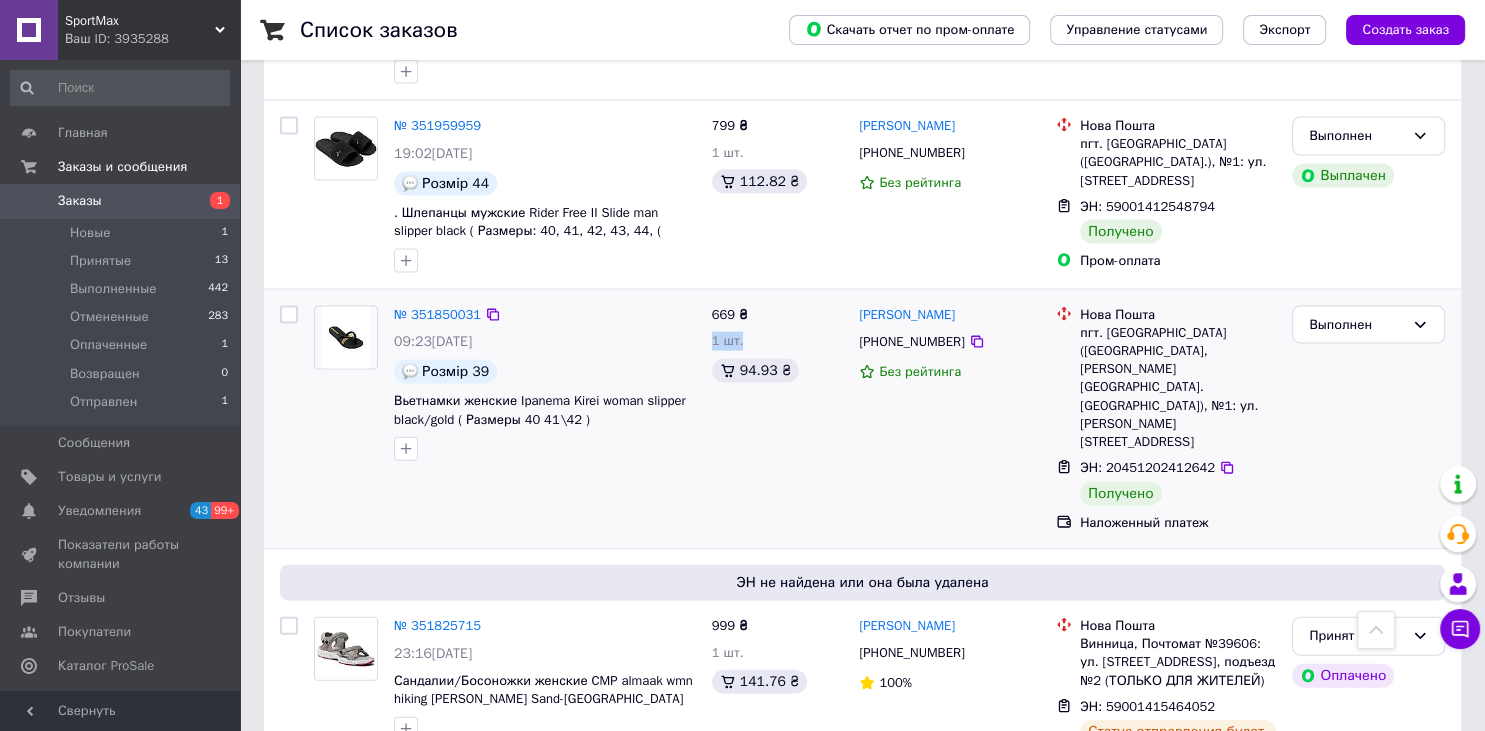 drag, startPoint x: 970, startPoint y: 256, endPoint x: 847, endPoint y: 198, distance: 135.98897 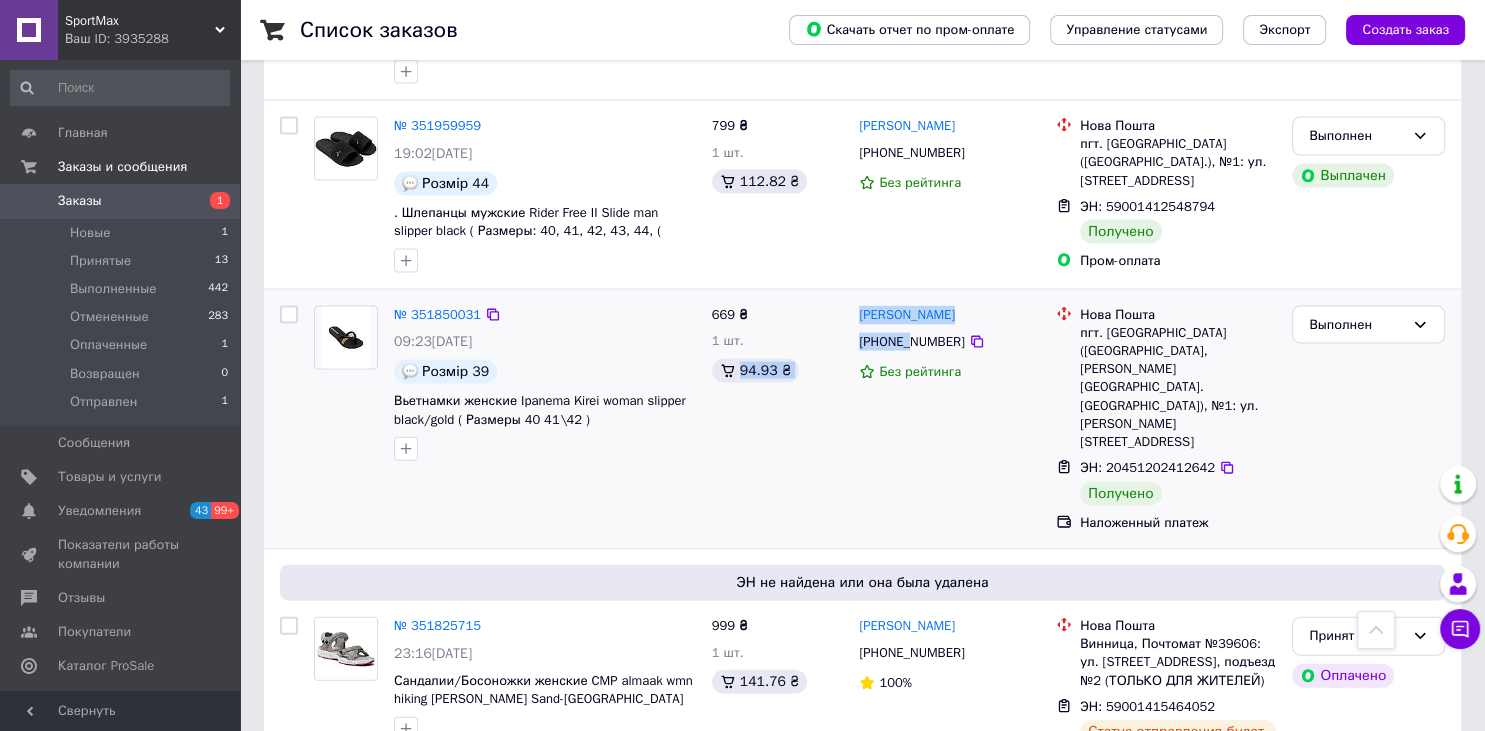 drag, startPoint x: 849, startPoint y: 184, endPoint x: 909, endPoint y: 215, distance: 67.53518 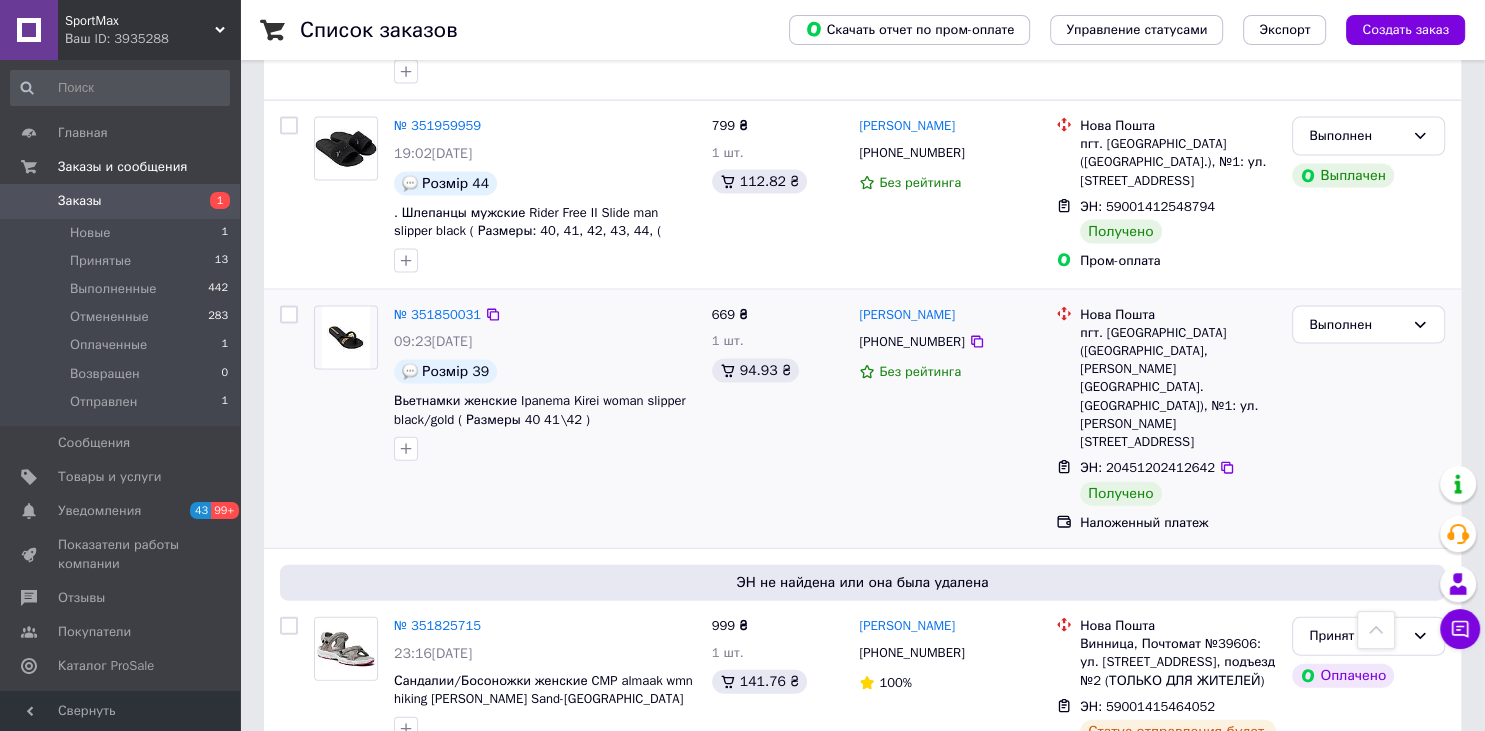 click on "Без рейтинга" at bounding box center [949, 372] 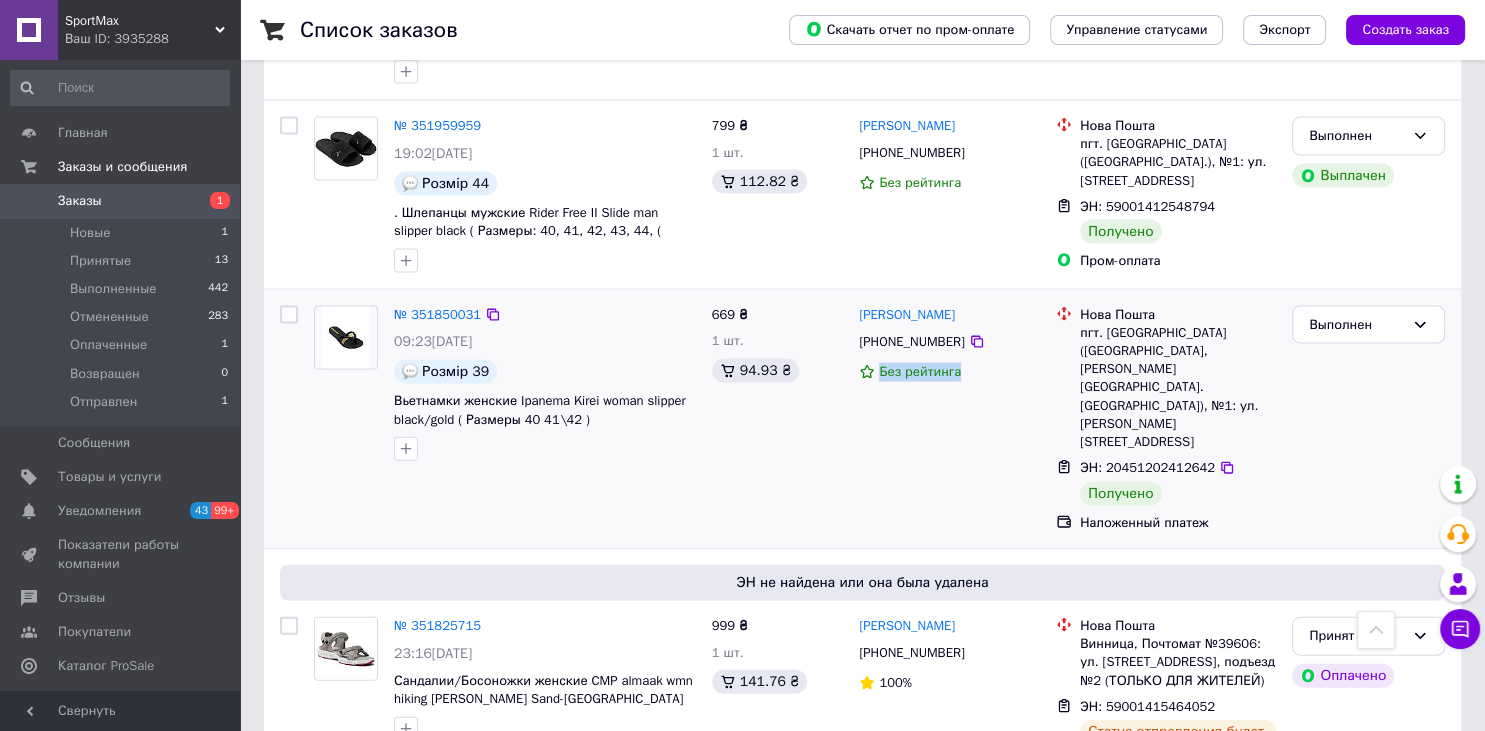 drag, startPoint x: 854, startPoint y: 189, endPoint x: 981, endPoint y: 248, distance: 140.0357 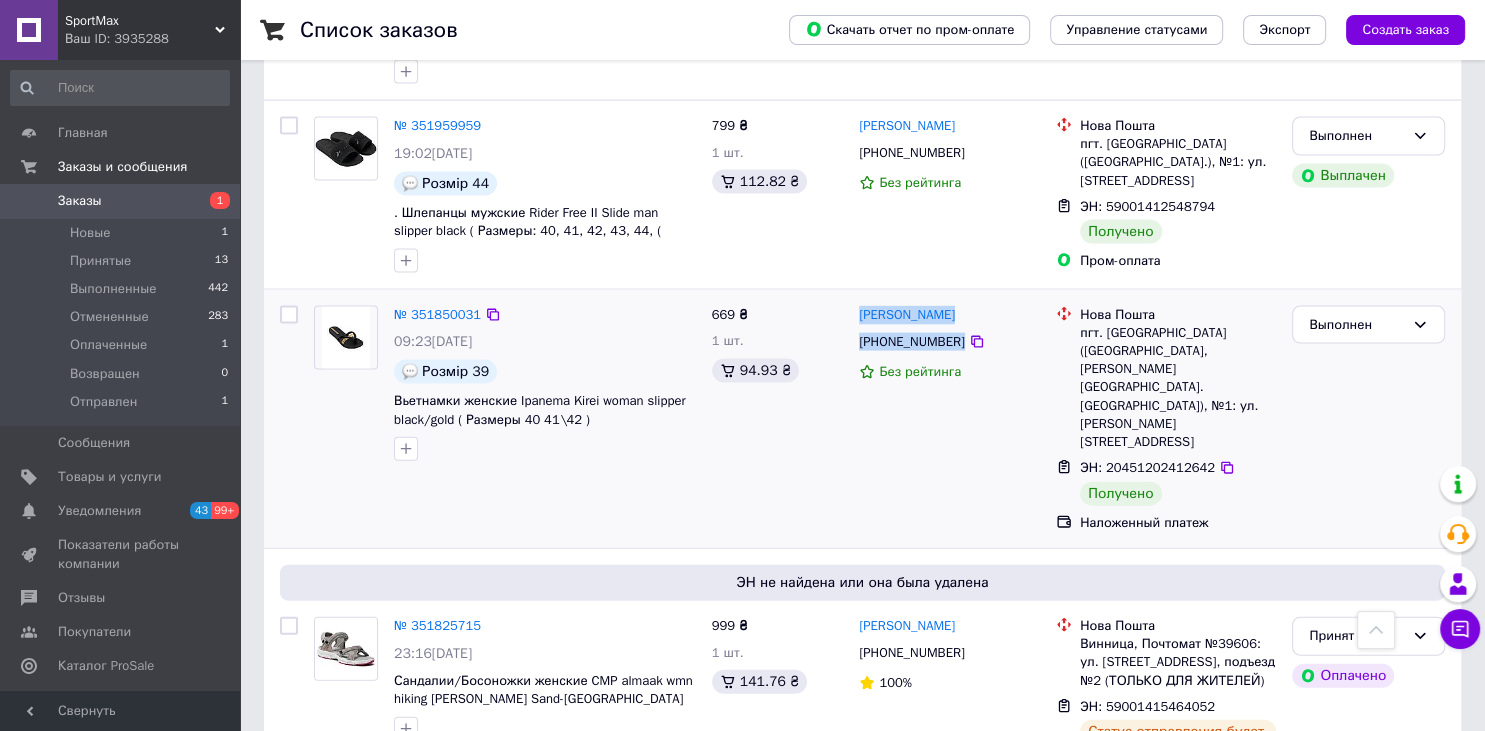 drag, startPoint x: 977, startPoint y: 253, endPoint x: 852, endPoint y: 197, distance: 136.9708 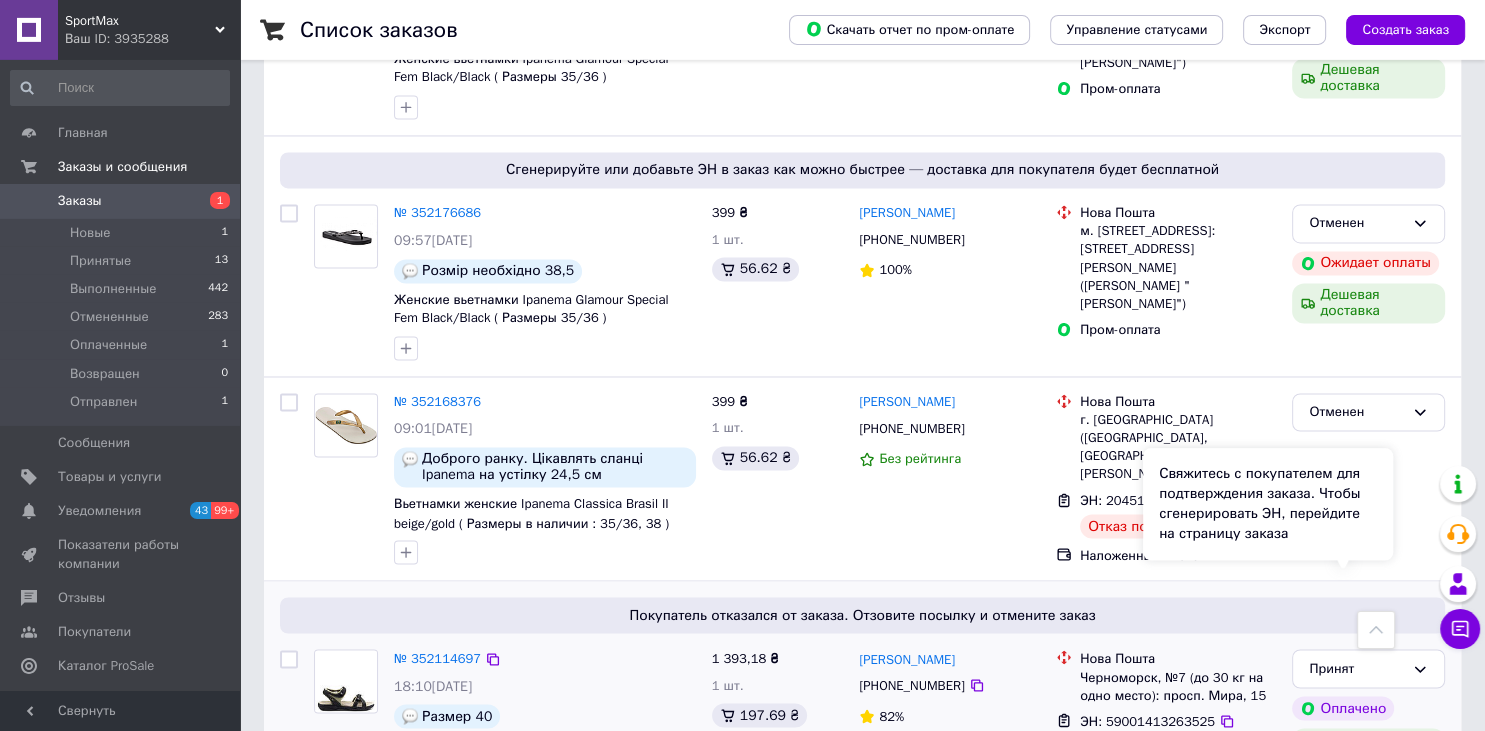 scroll, scrollTop: 3168, scrollLeft: 0, axis: vertical 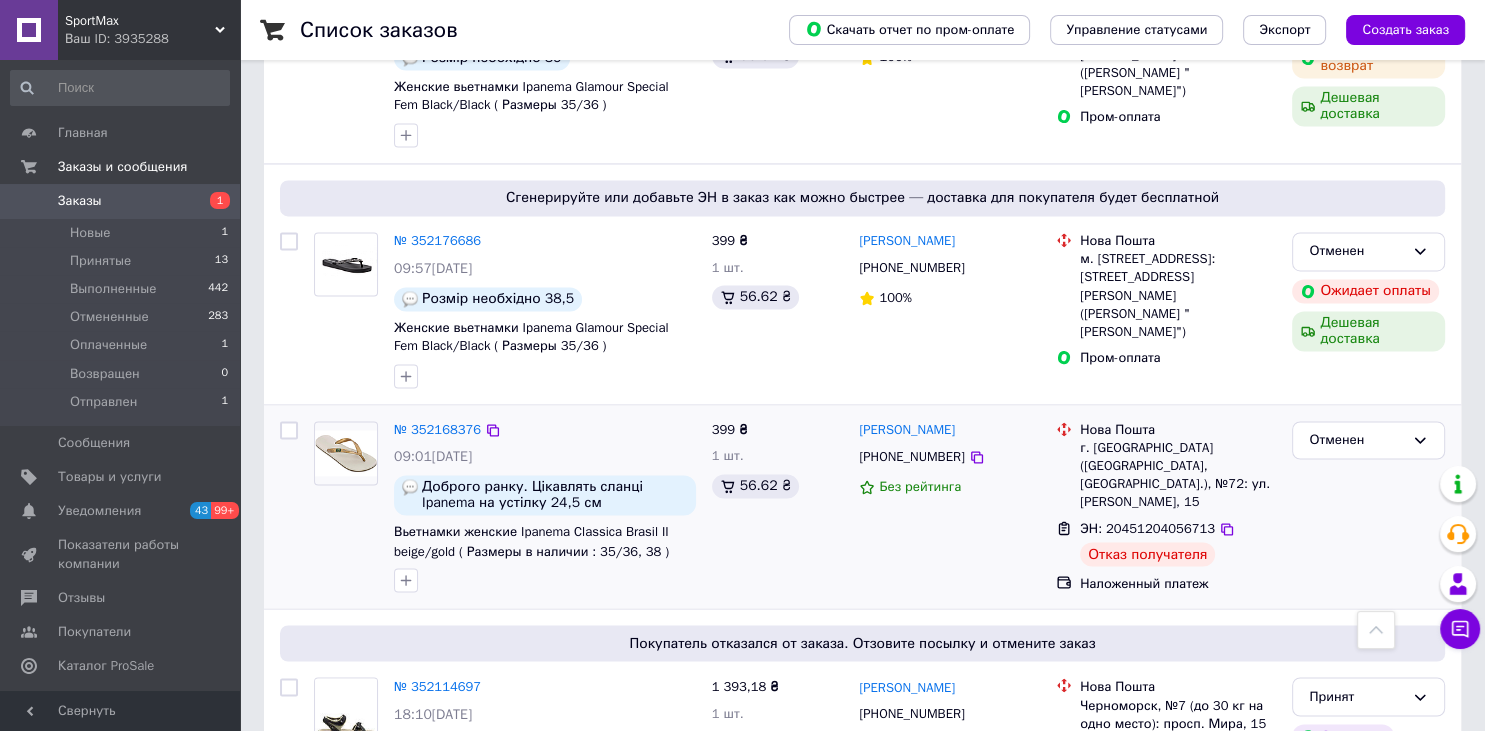 click on "Отменен" at bounding box center (1368, 507) 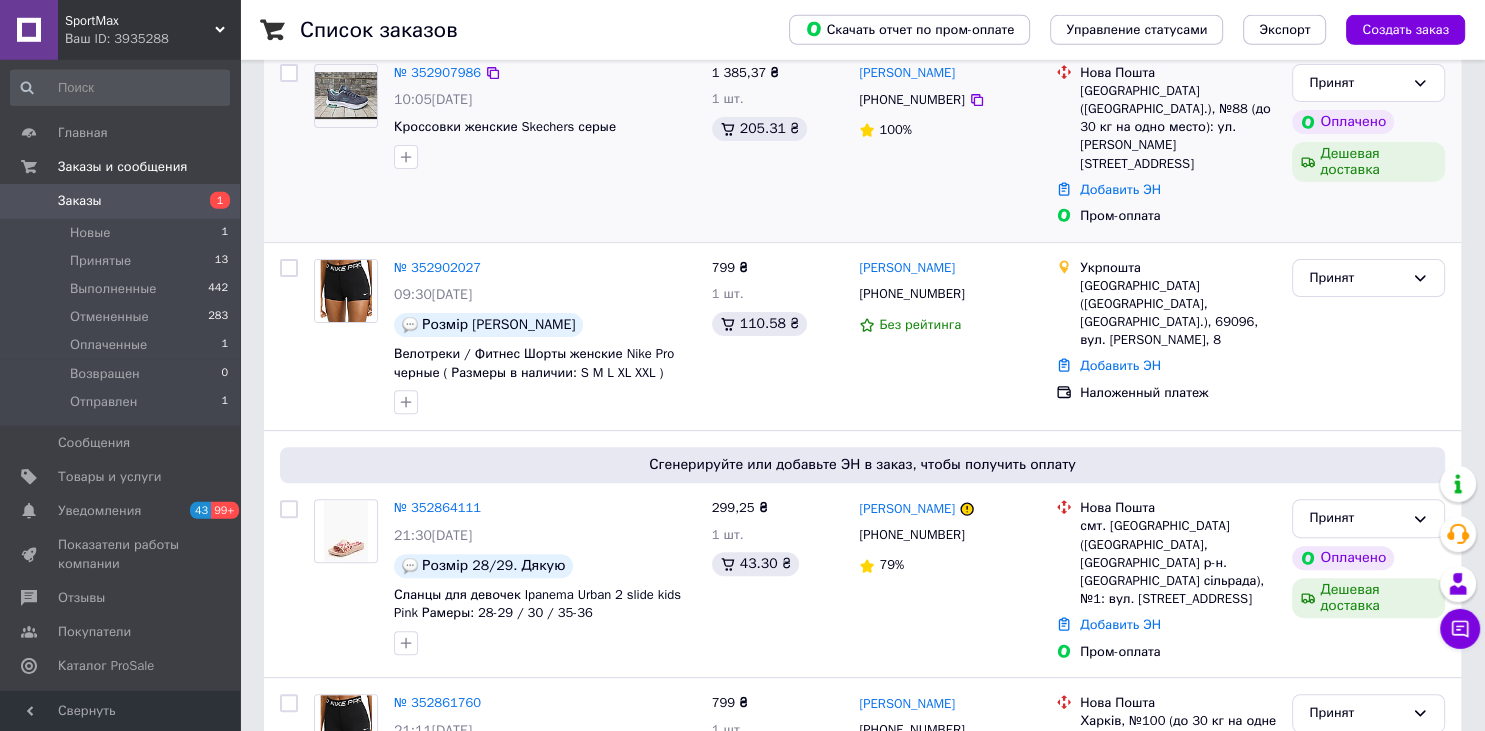 scroll, scrollTop: 633, scrollLeft: 0, axis: vertical 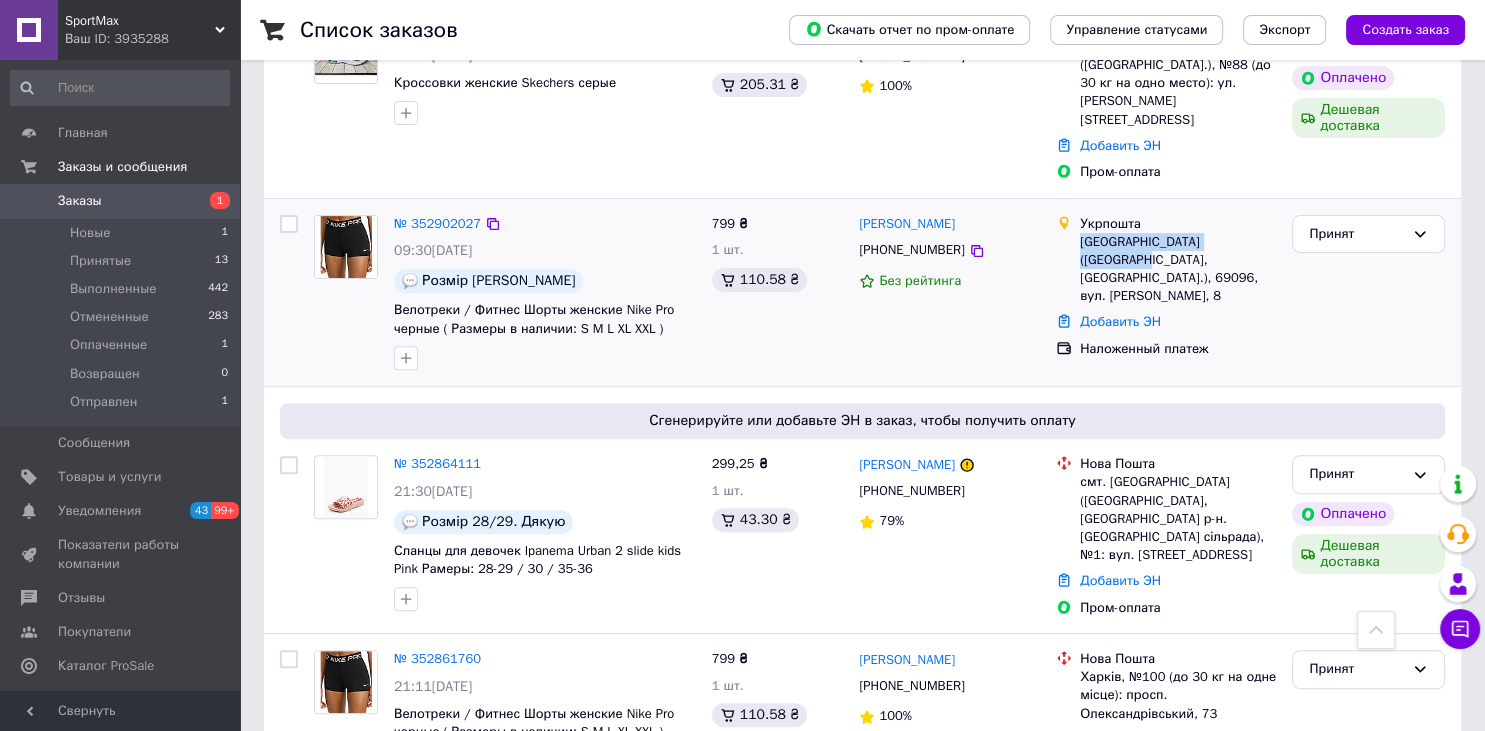 drag, startPoint x: 1269, startPoint y: 174, endPoint x: 1282, endPoint y: 177, distance: 13.341664 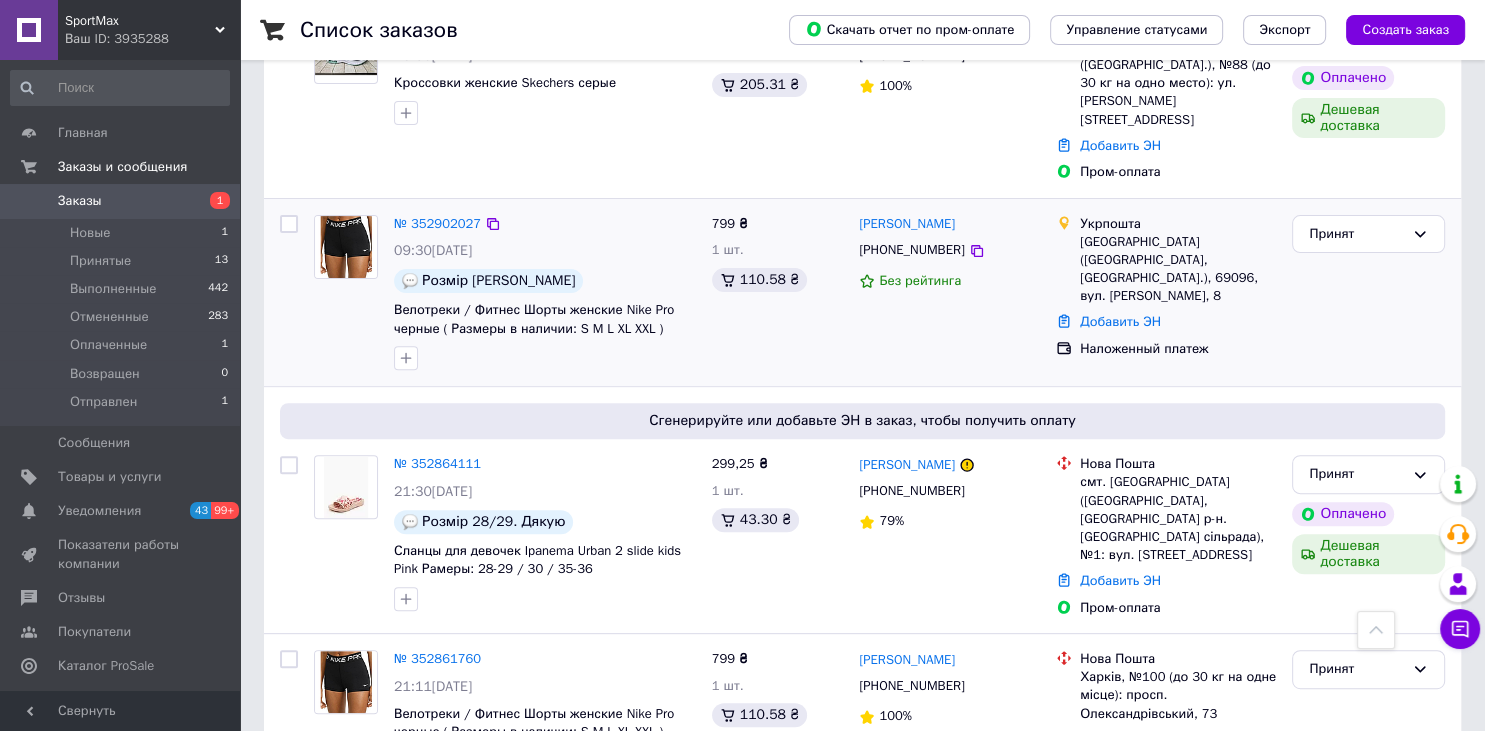 drag, startPoint x: 1077, startPoint y: 168, endPoint x: 1156, endPoint y: 194, distance: 83.1685 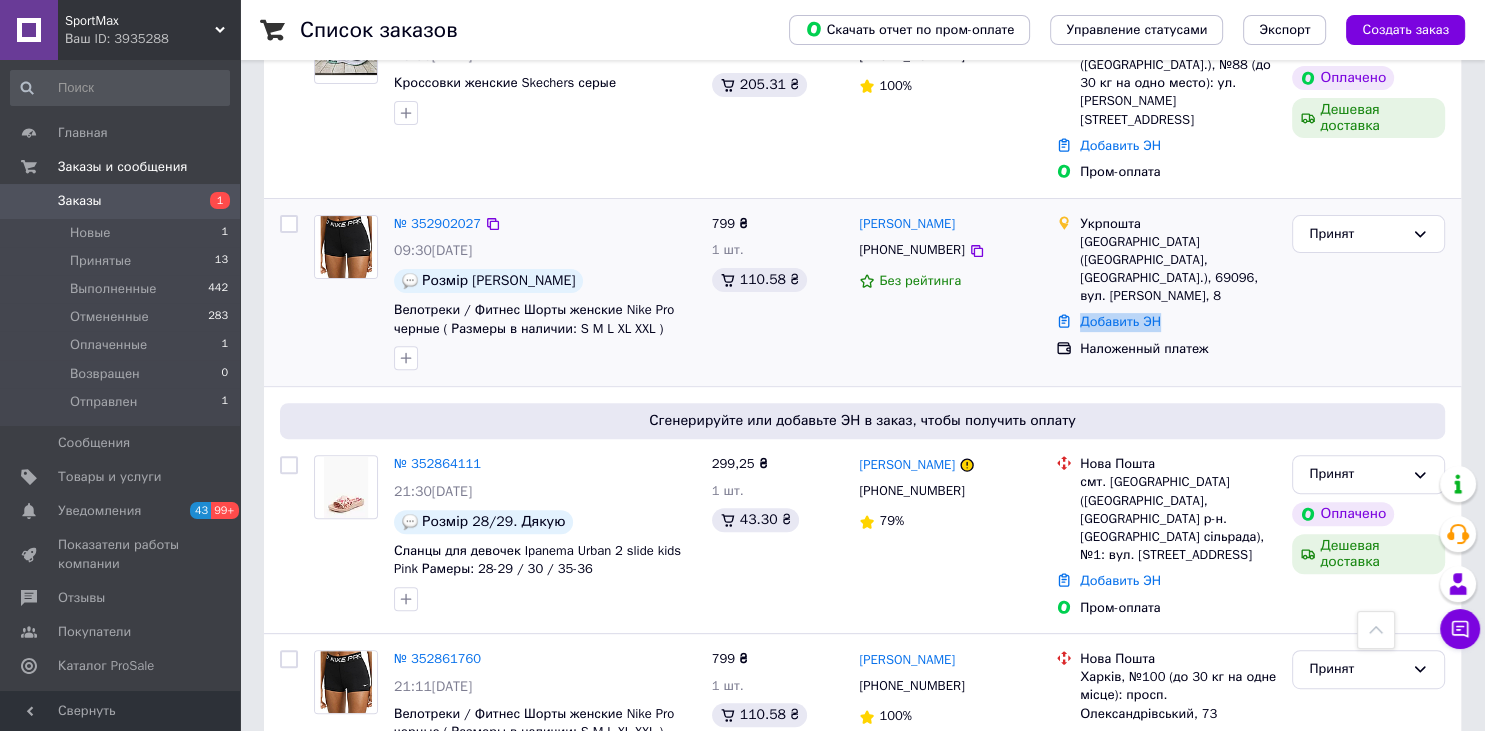 drag, startPoint x: 1079, startPoint y: 165, endPoint x: 1231, endPoint y: 240, distance: 169.4963 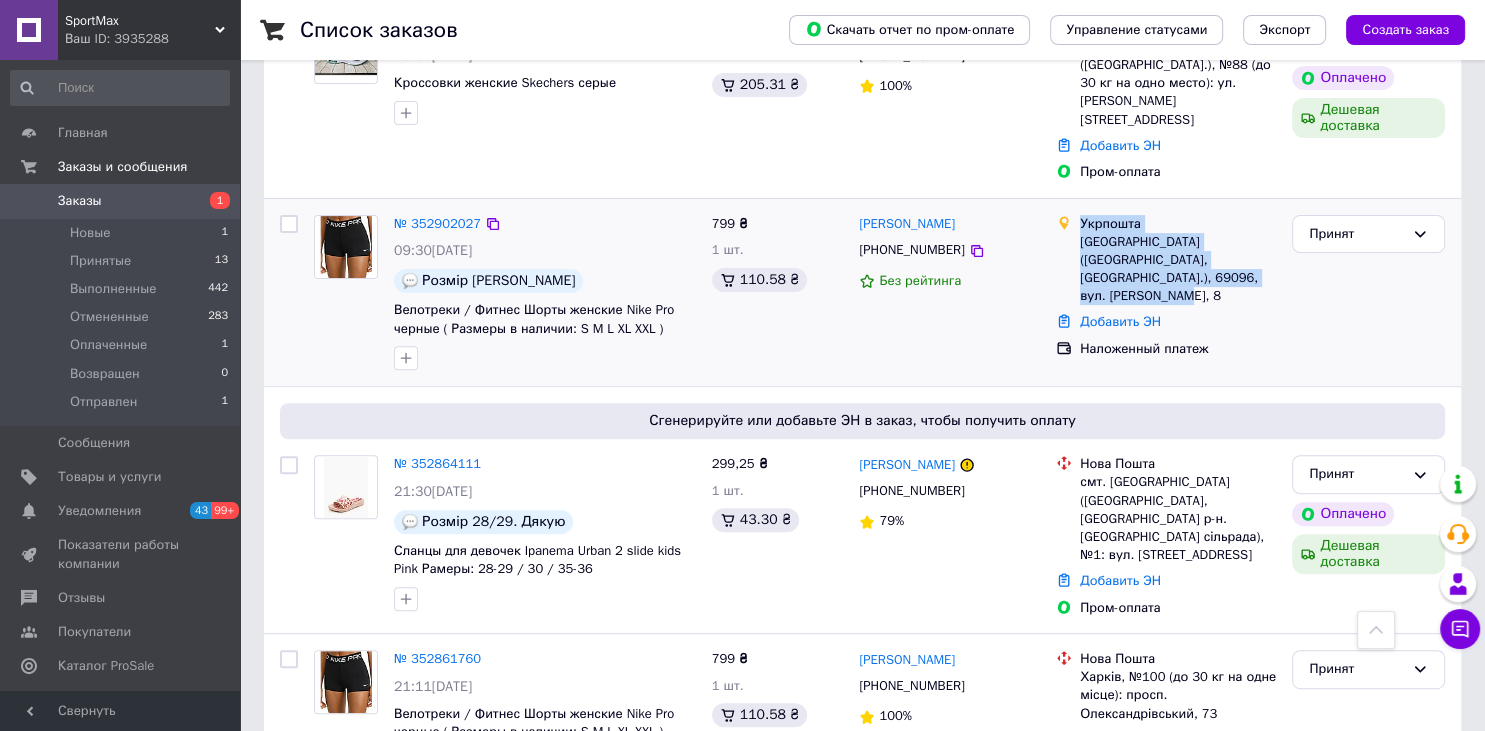 drag, startPoint x: 1242, startPoint y: 222, endPoint x: 1078, endPoint y: 152, distance: 178.31433 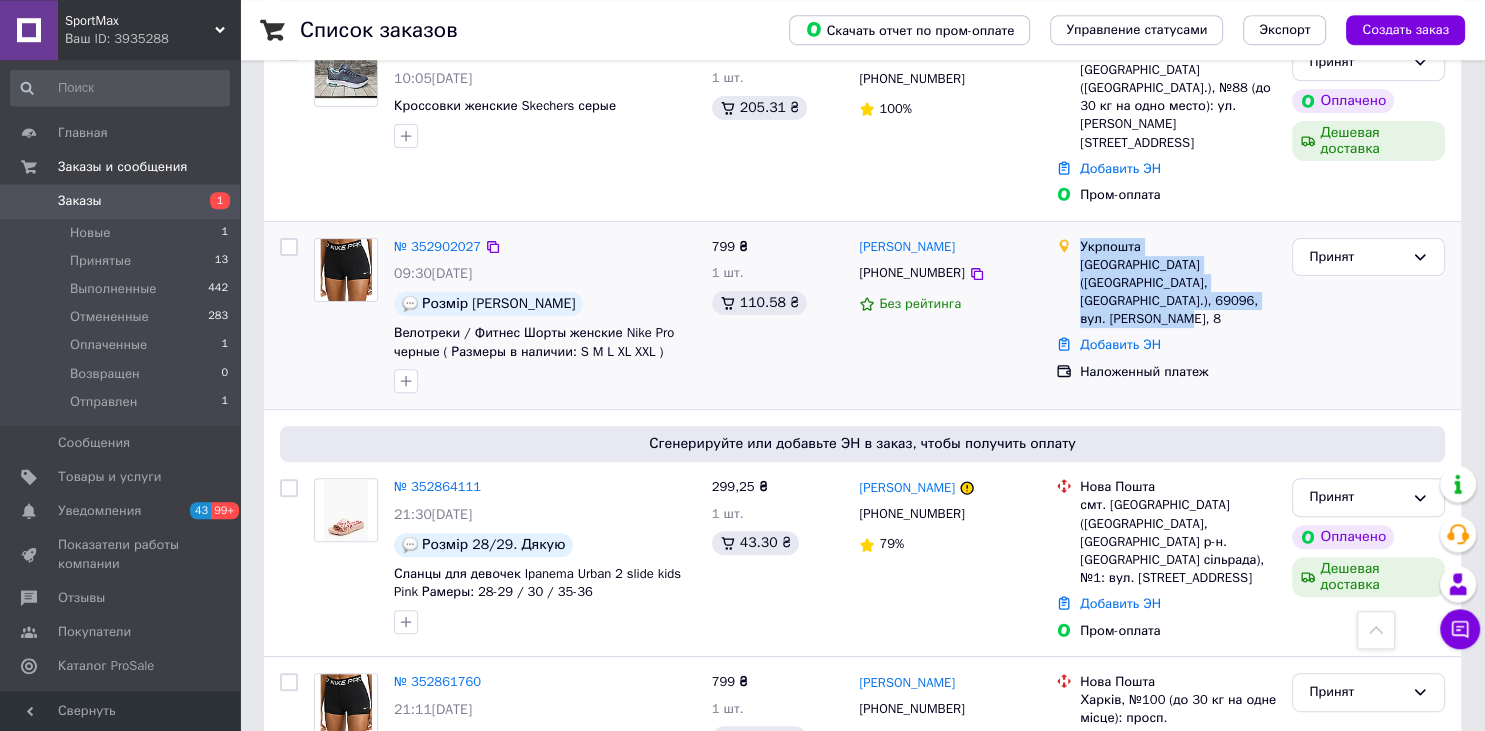 scroll, scrollTop: 633, scrollLeft: 0, axis: vertical 